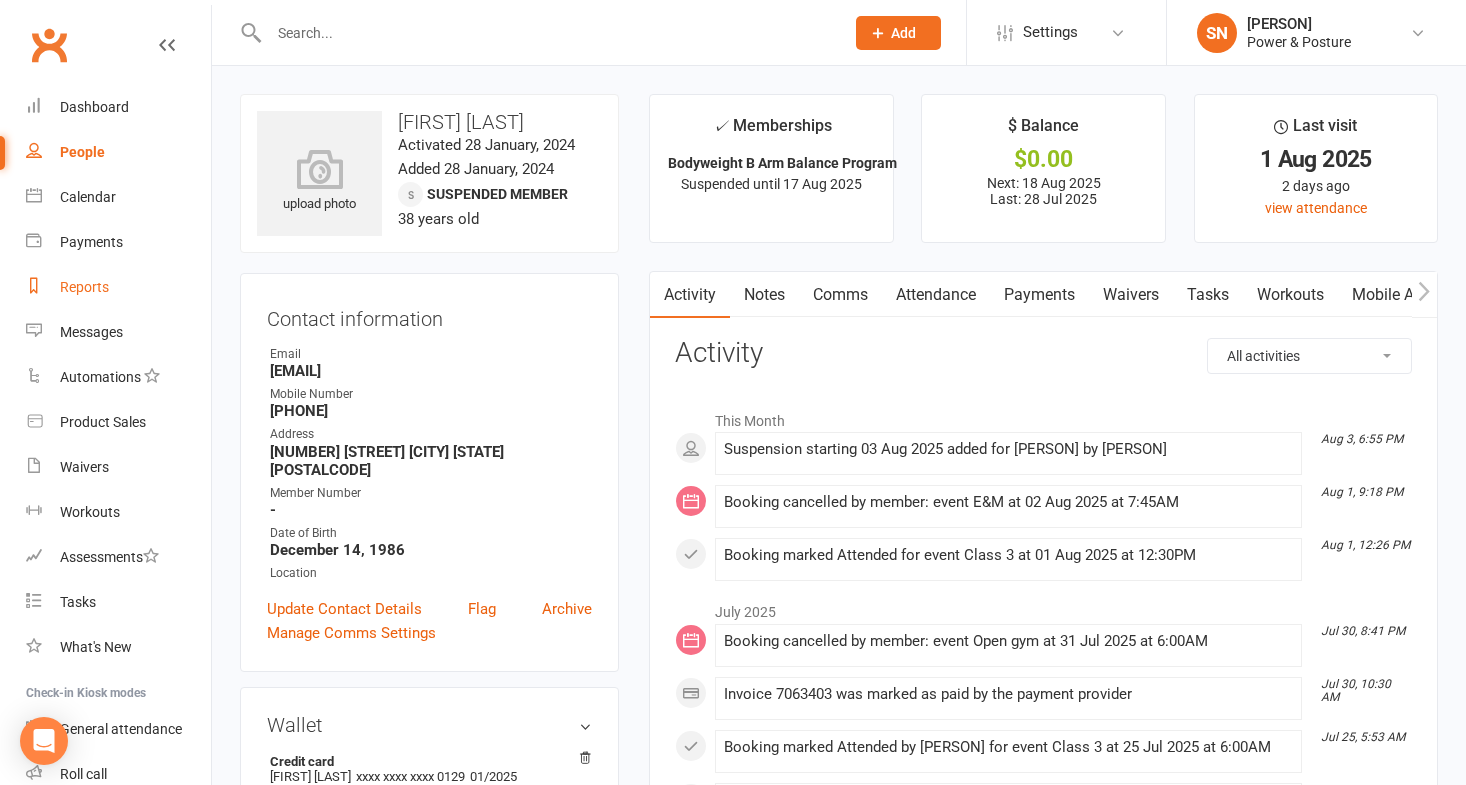 scroll, scrollTop: 0, scrollLeft: 0, axis: both 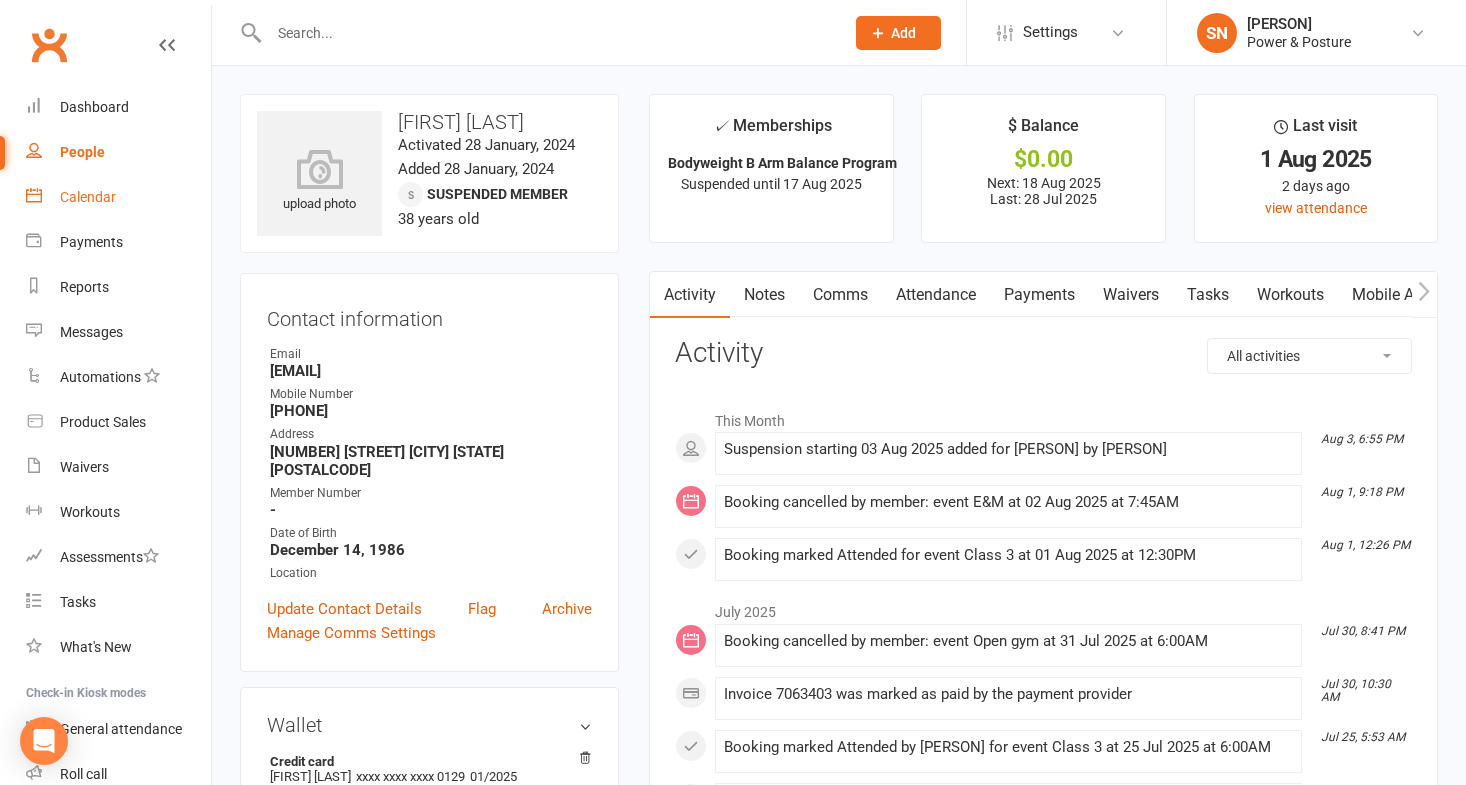 click on "Calendar" at bounding box center (118, 197) 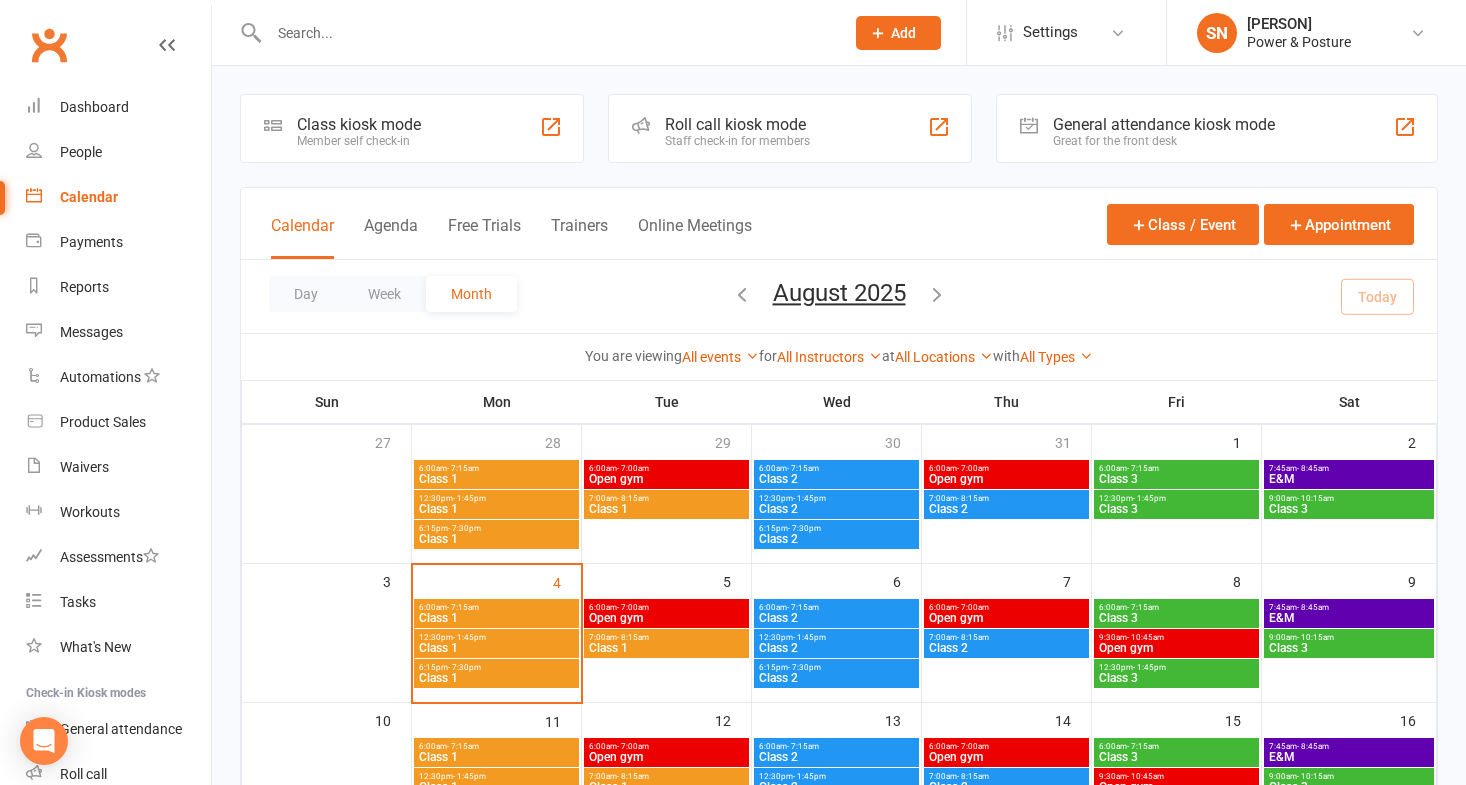 click on "6:00am  - 7:15am" at bounding box center [496, 607] 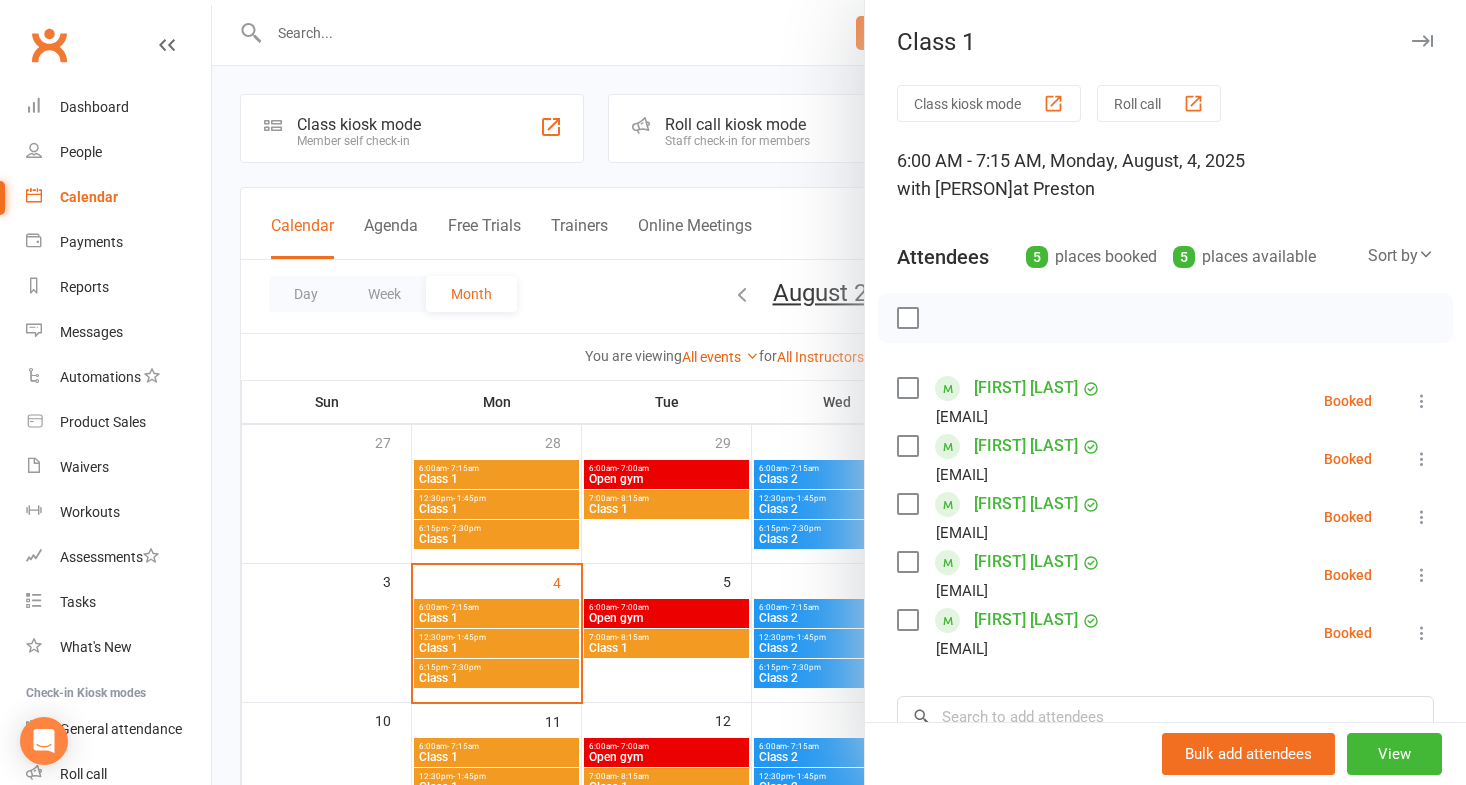 click at bounding box center [907, 318] 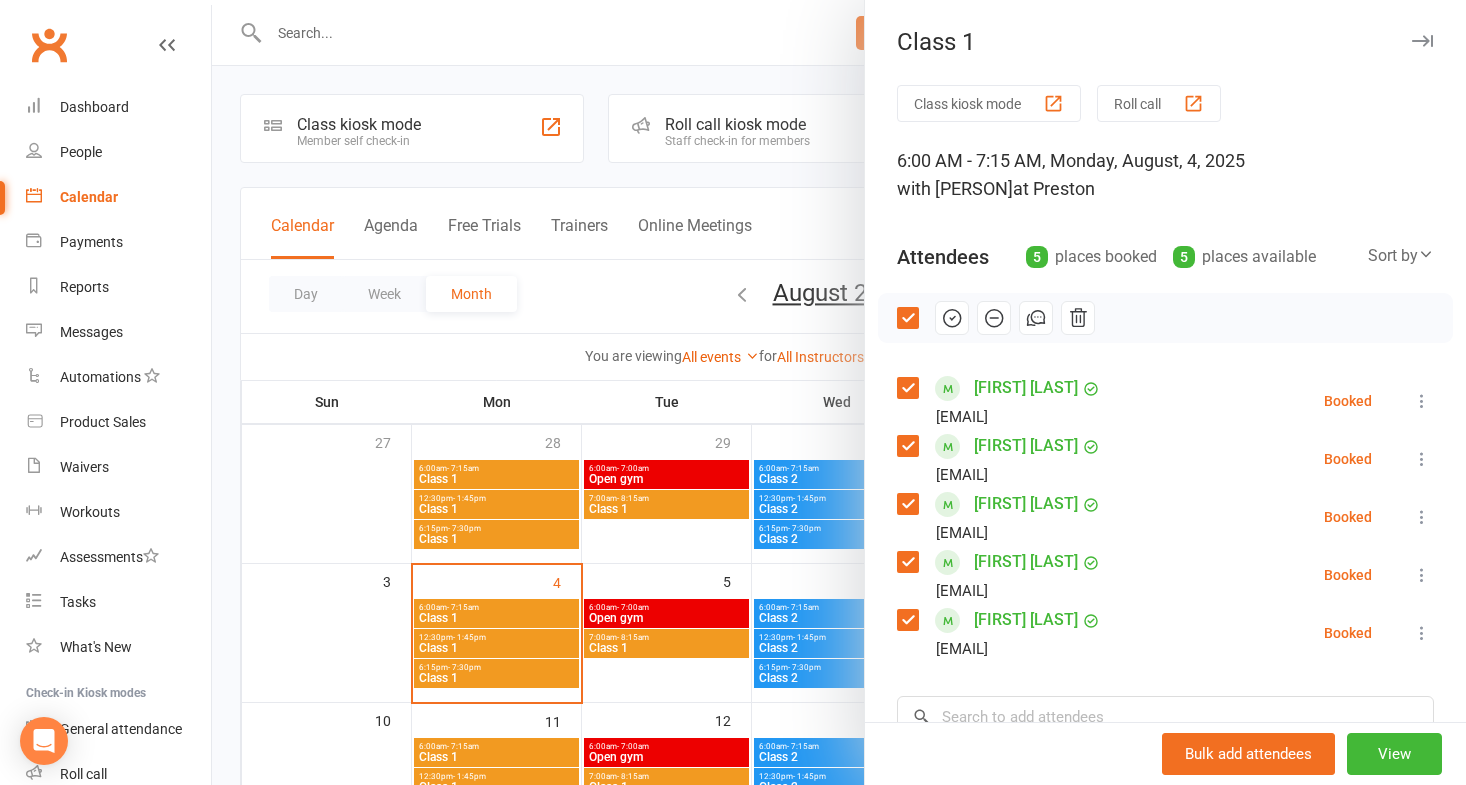 click 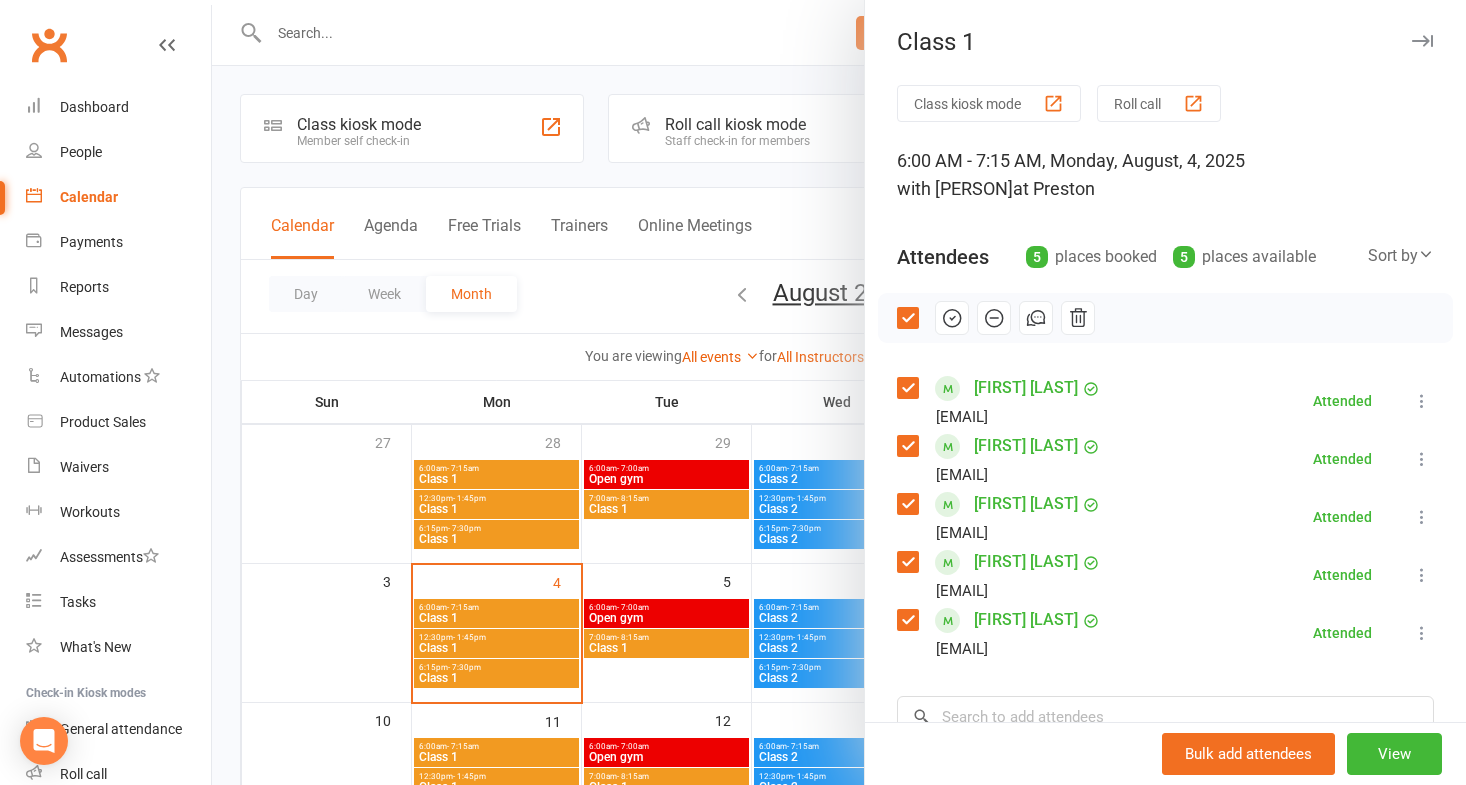 click at bounding box center (839, 392) 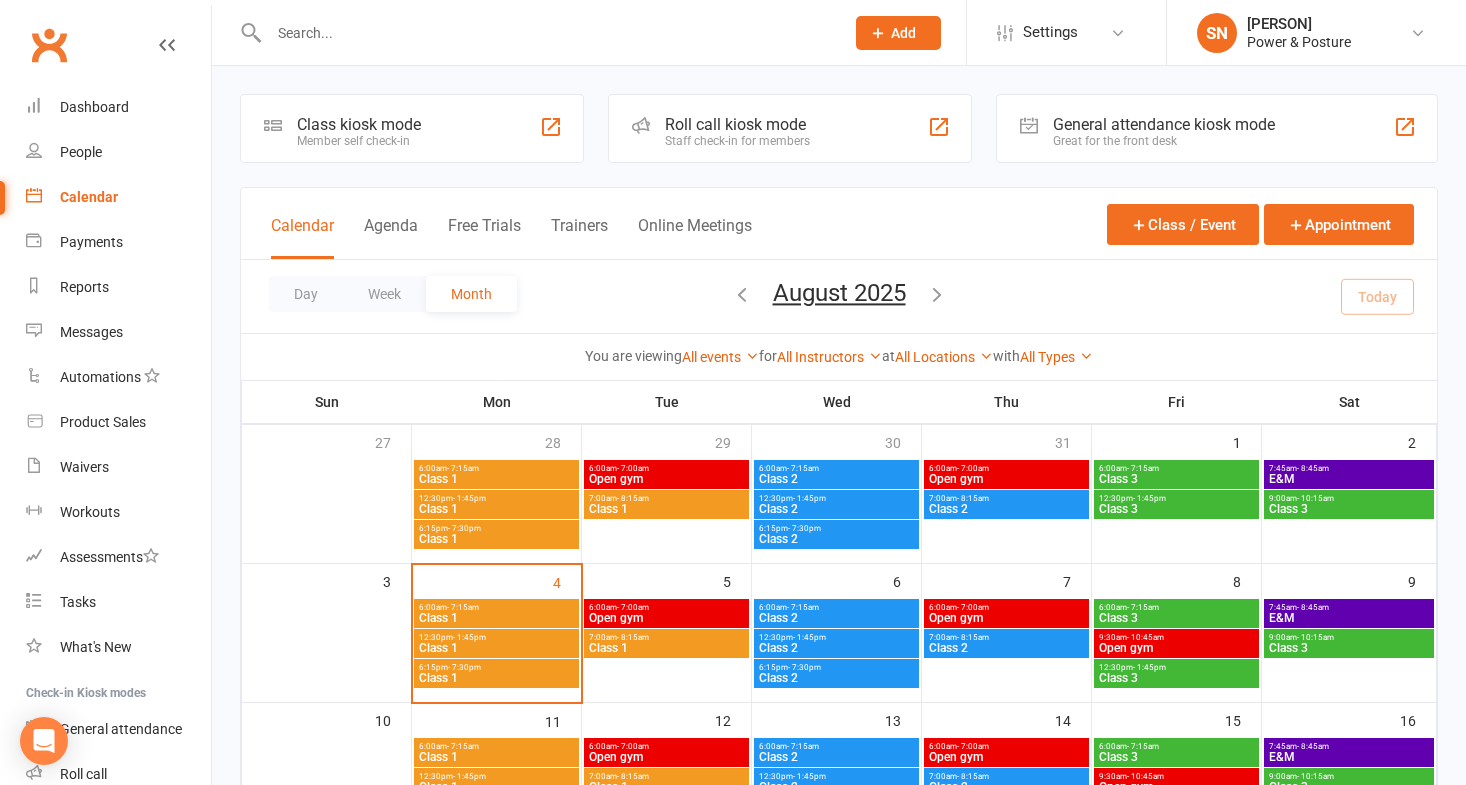 click on "6:00am  - 7:15am" at bounding box center (496, 607) 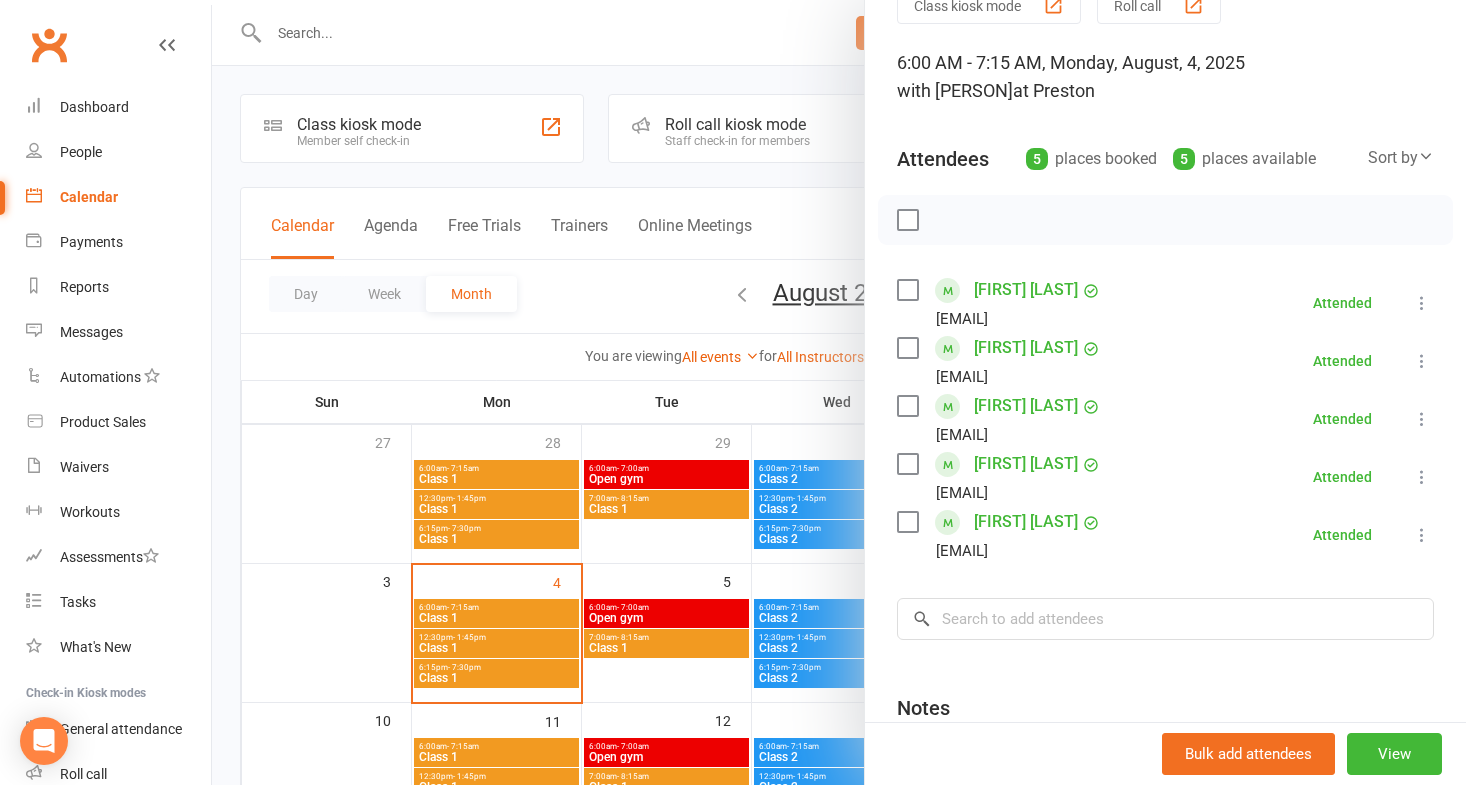 scroll, scrollTop: 111, scrollLeft: 0, axis: vertical 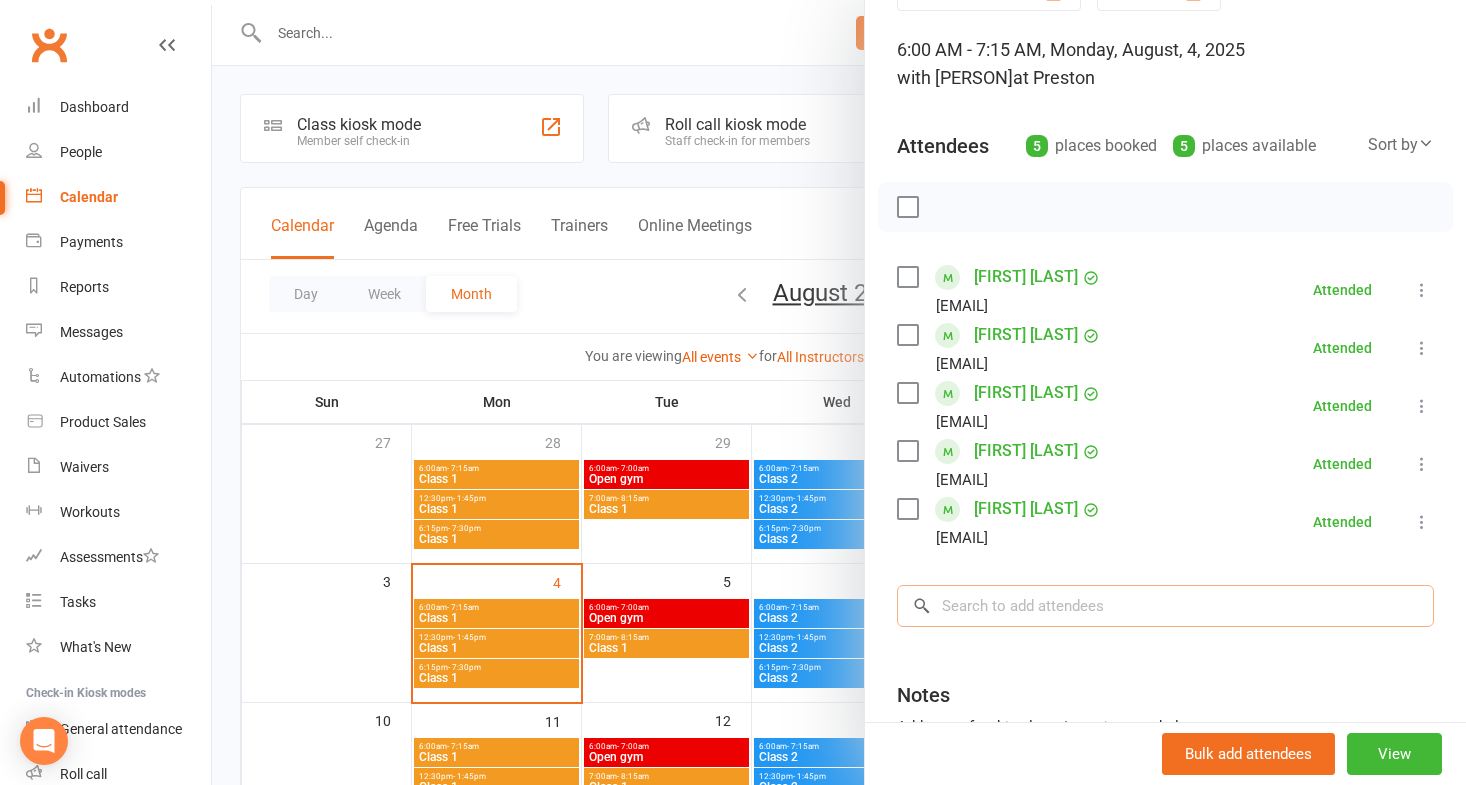 click at bounding box center [1165, 606] 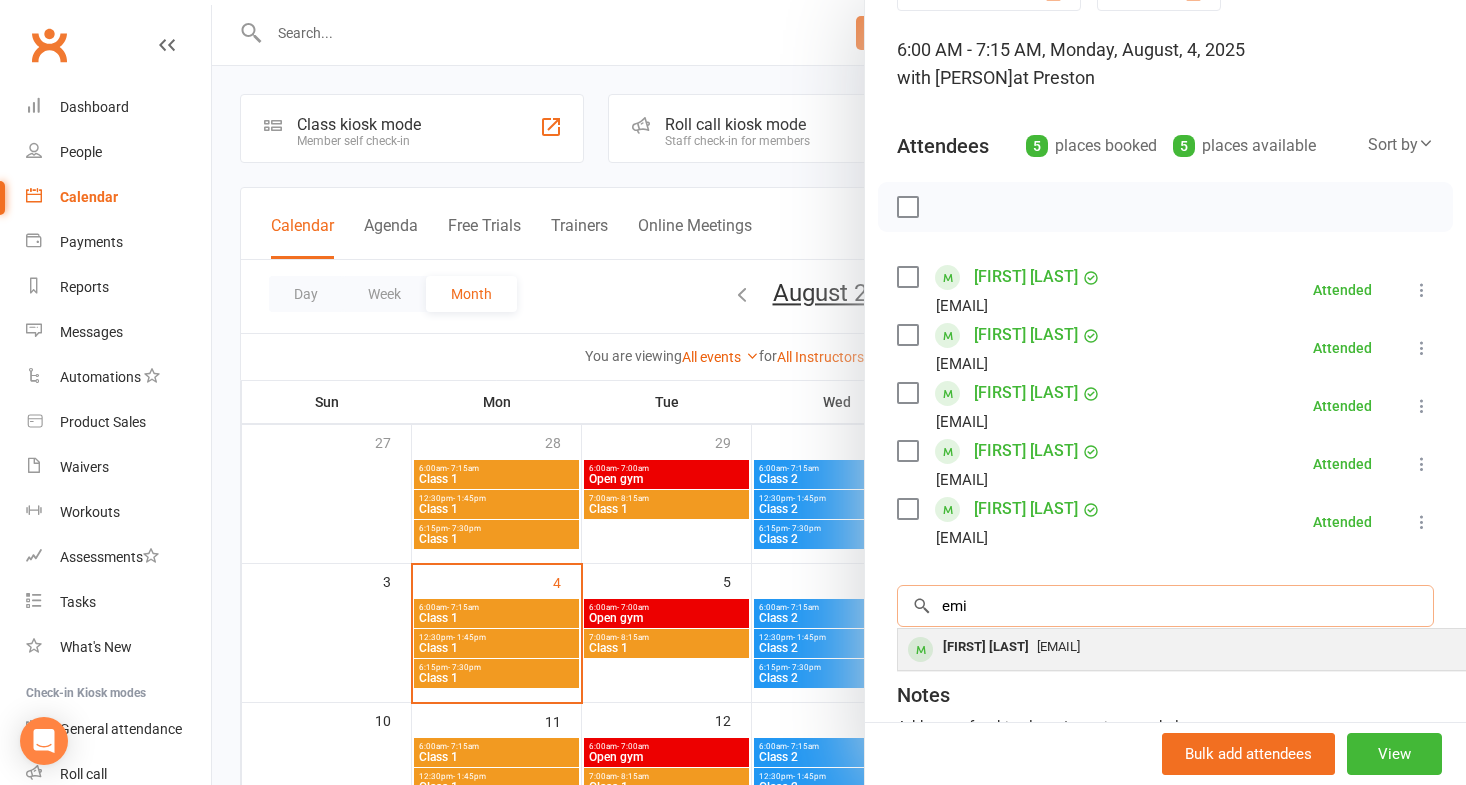 type on "emi" 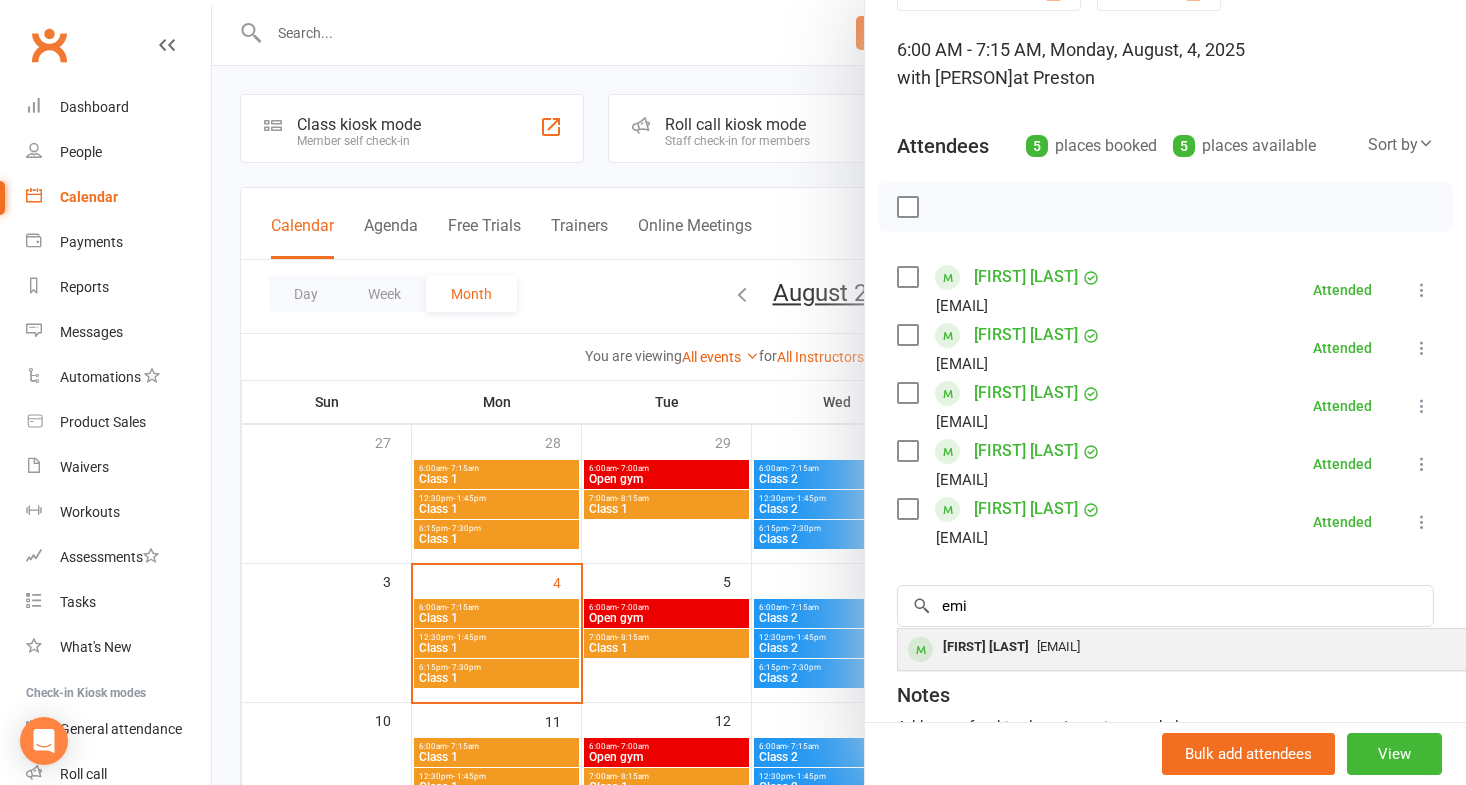 click on "[EMAIL]" at bounding box center (1058, 646) 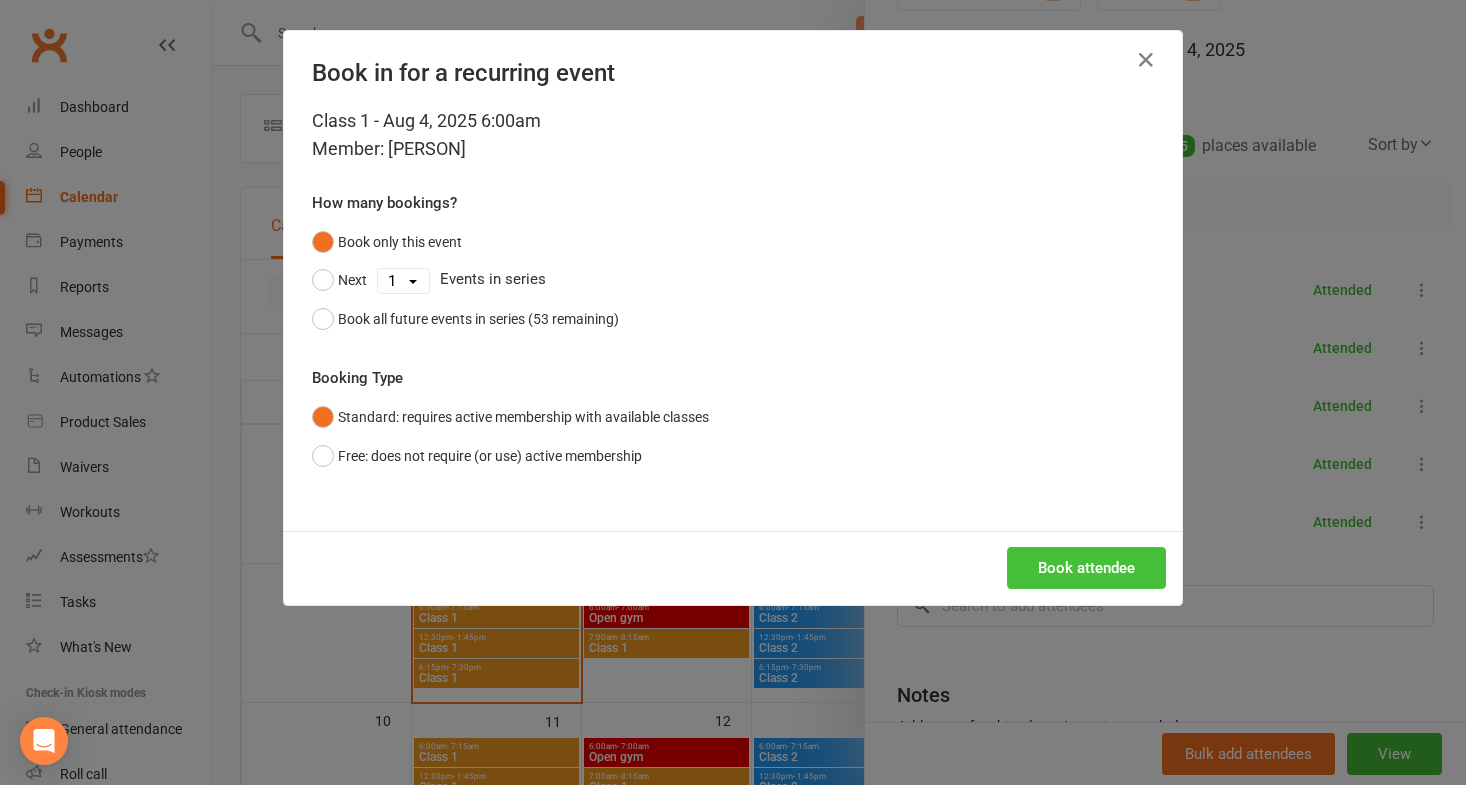 click on "Book attendee" at bounding box center [1086, 568] 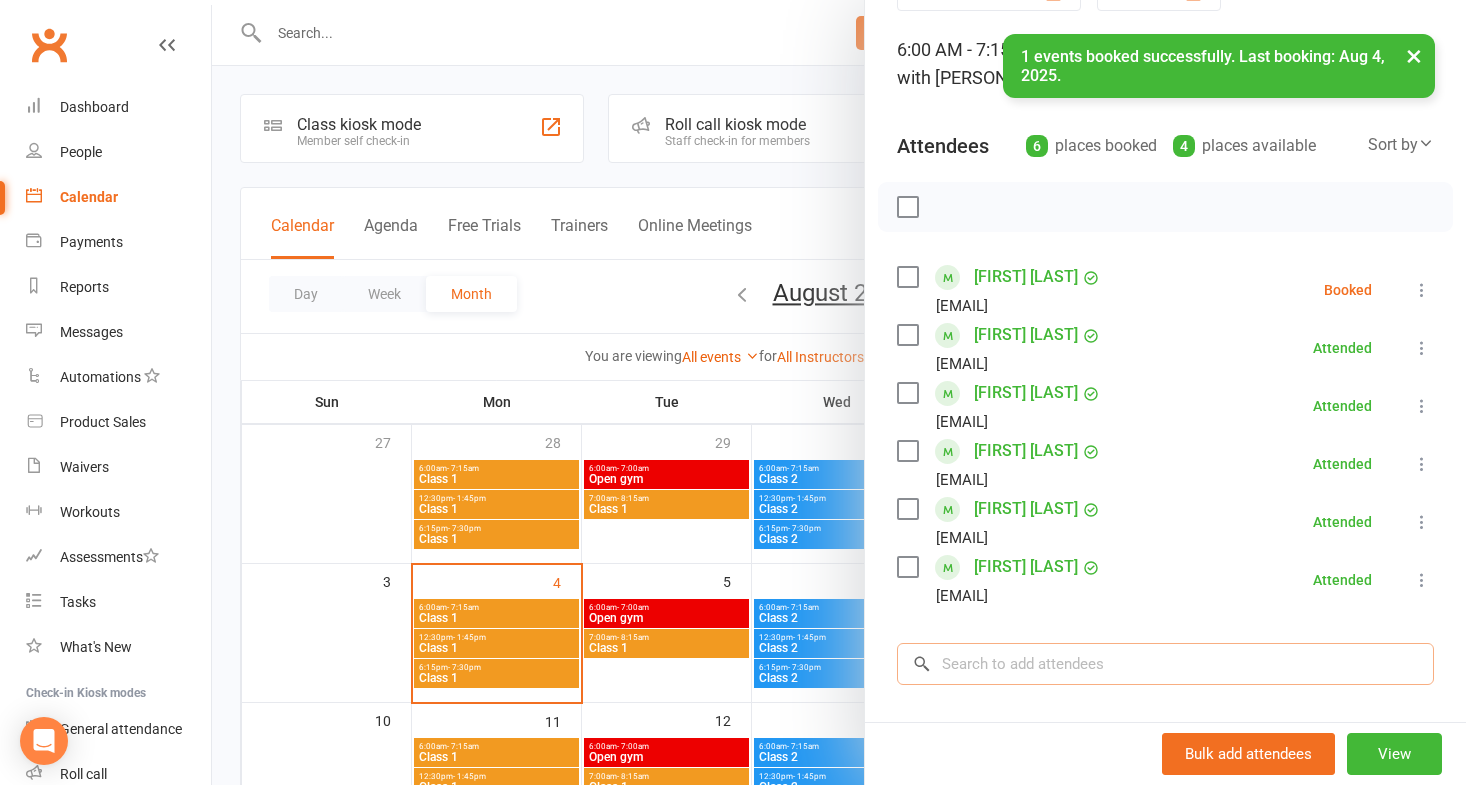click at bounding box center [1165, 664] 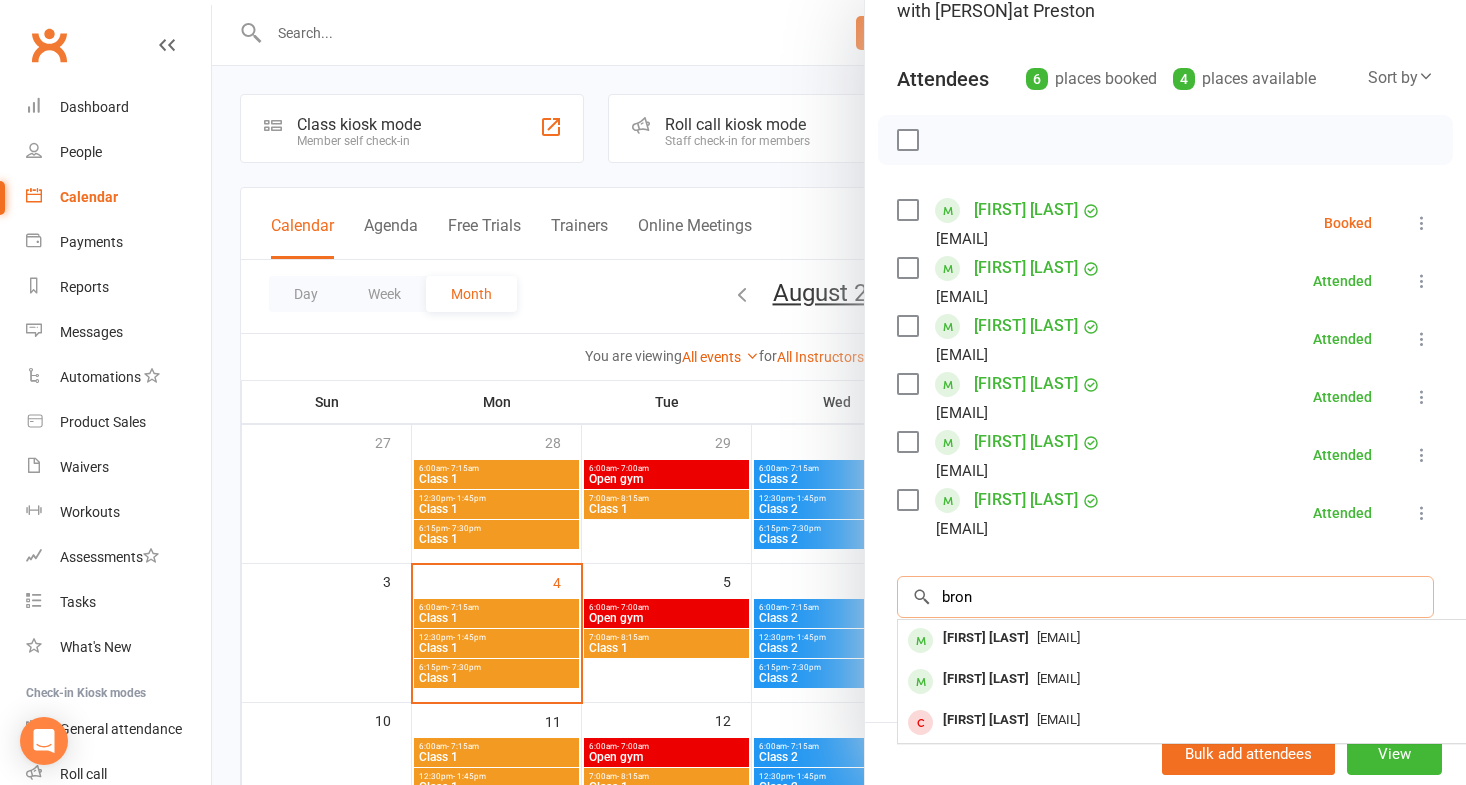 scroll, scrollTop: 181, scrollLeft: 0, axis: vertical 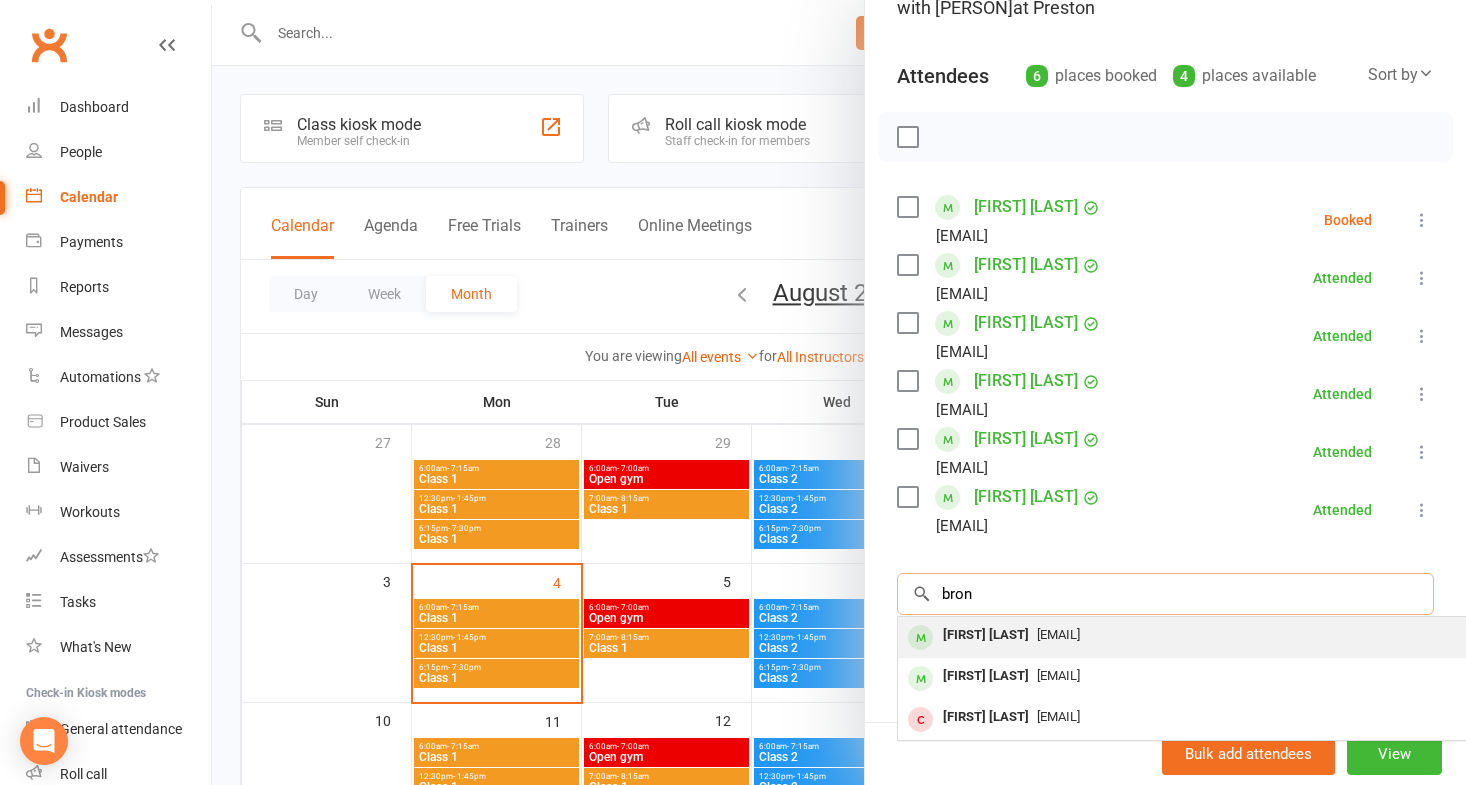 type on "bron" 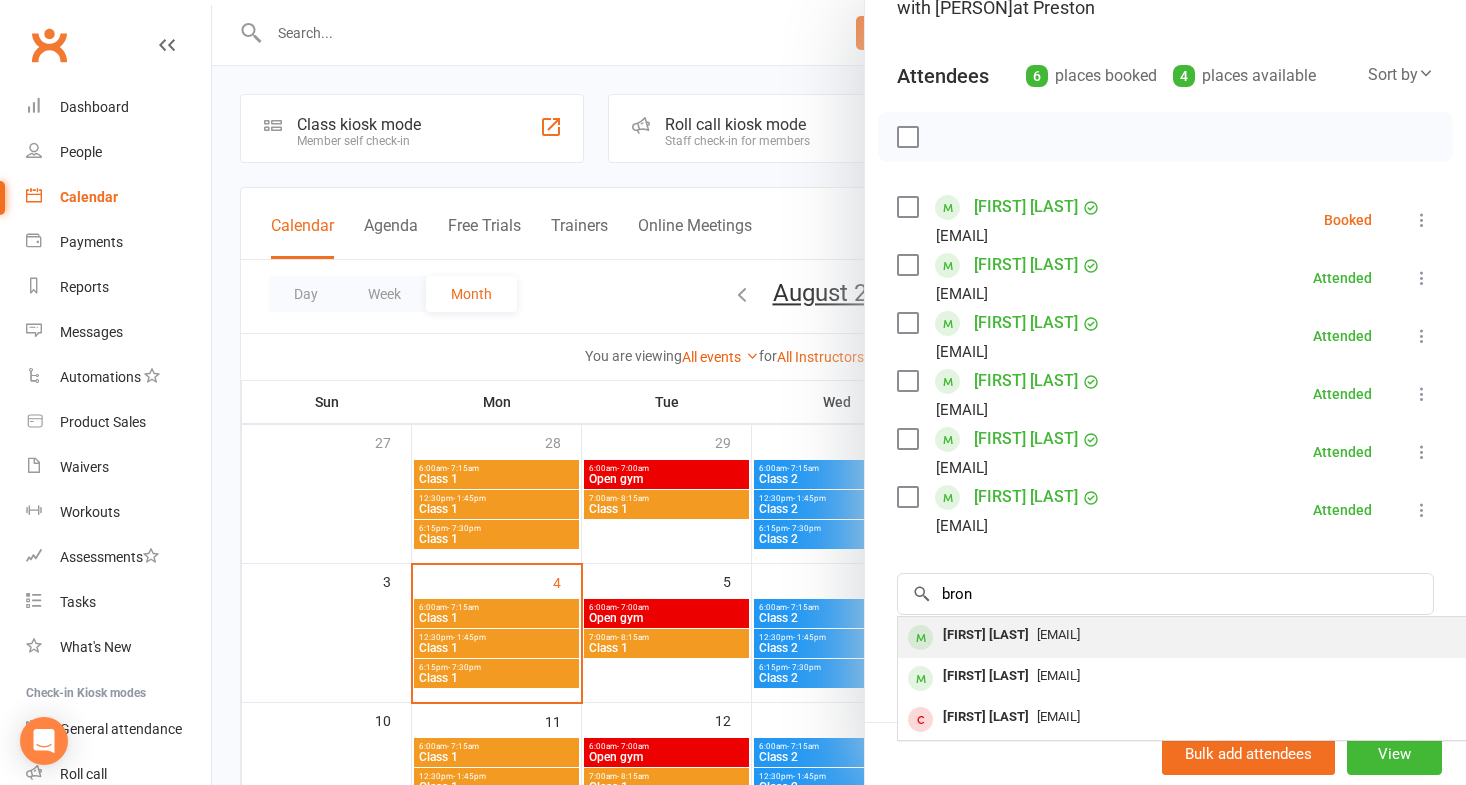 click on "[EMAIL]" at bounding box center (1197, 635) 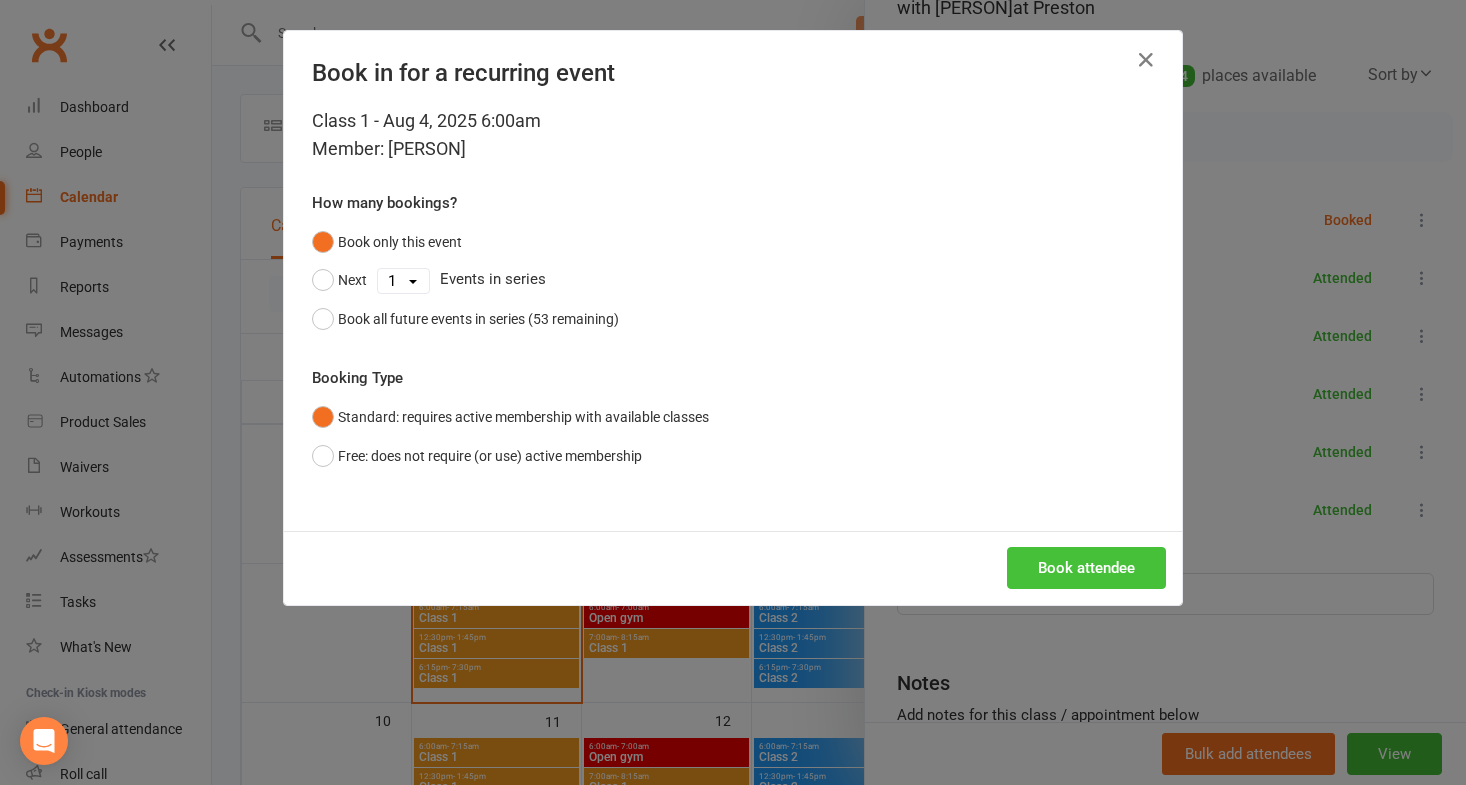 click on "Book attendee" at bounding box center (1086, 568) 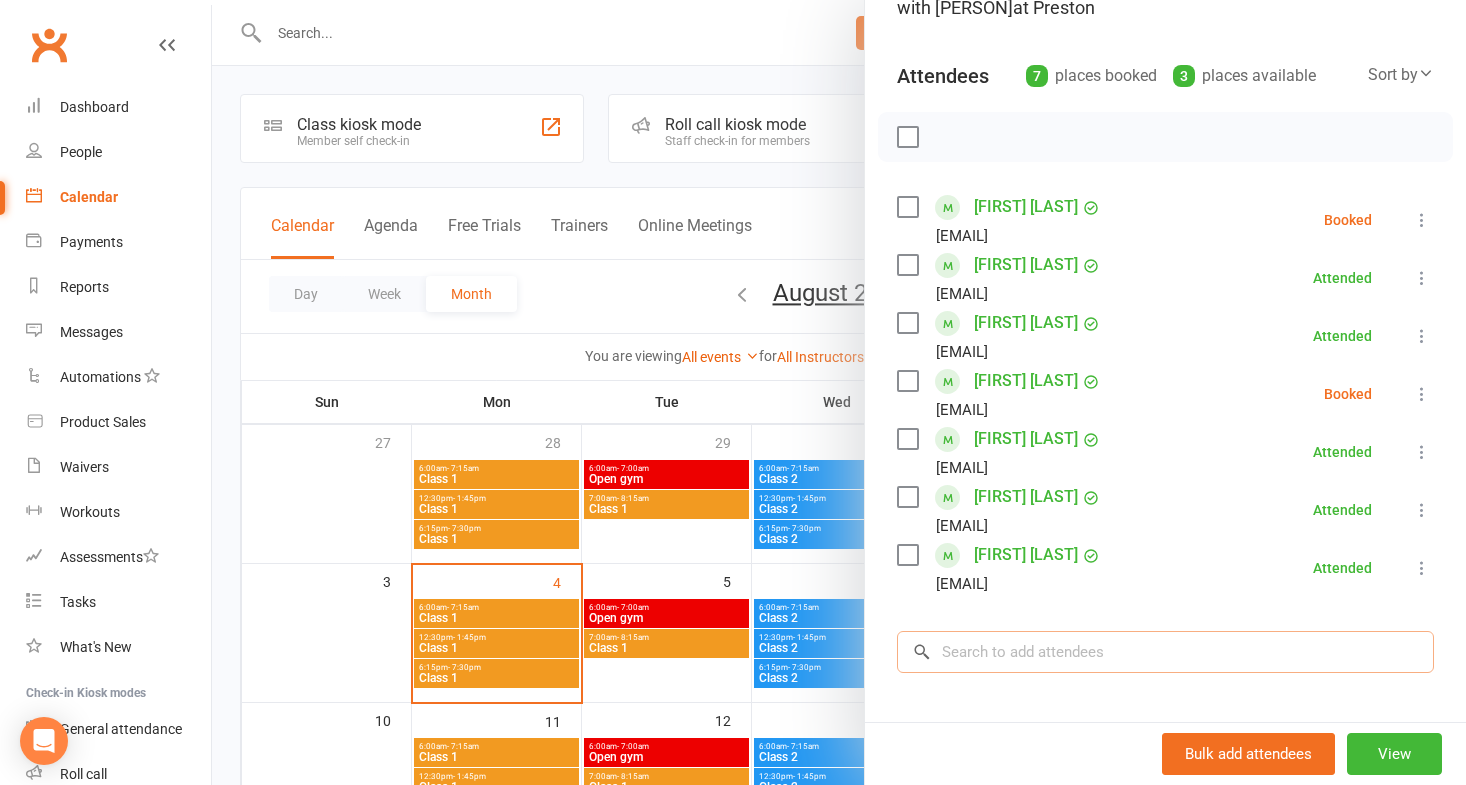 click at bounding box center (1165, 652) 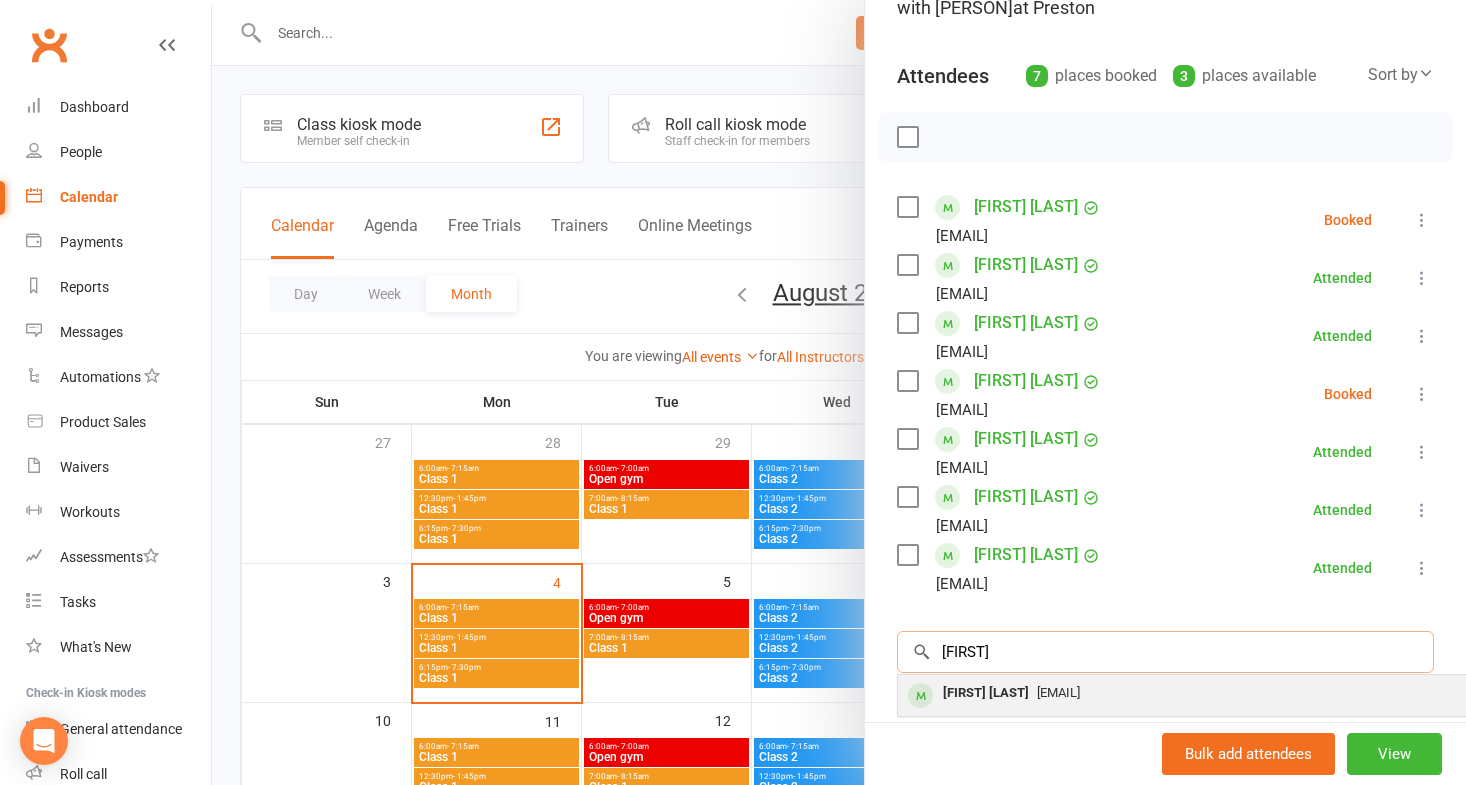type on "[FIRST]" 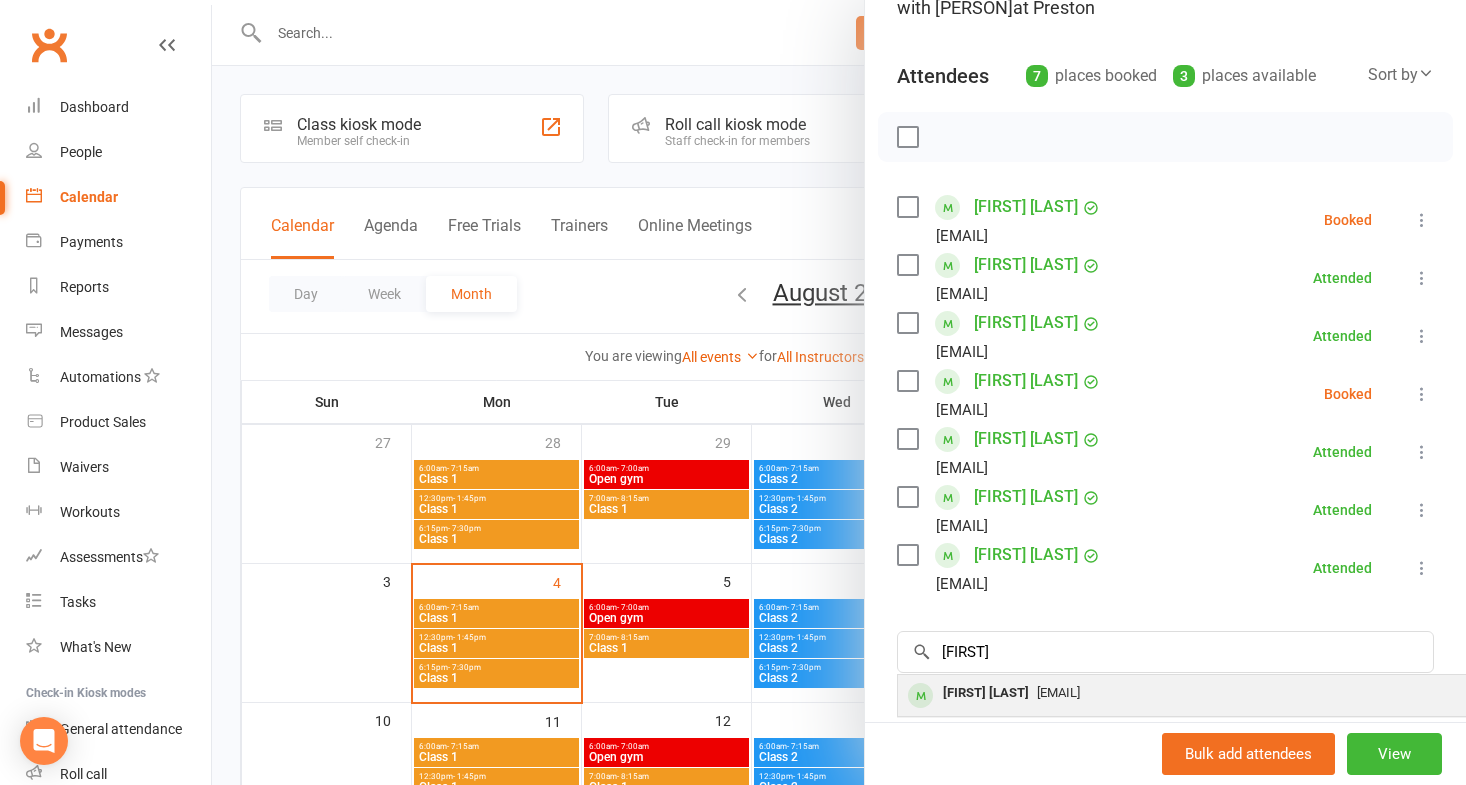click on "[FIRST] [LAST]" at bounding box center [986, 693] 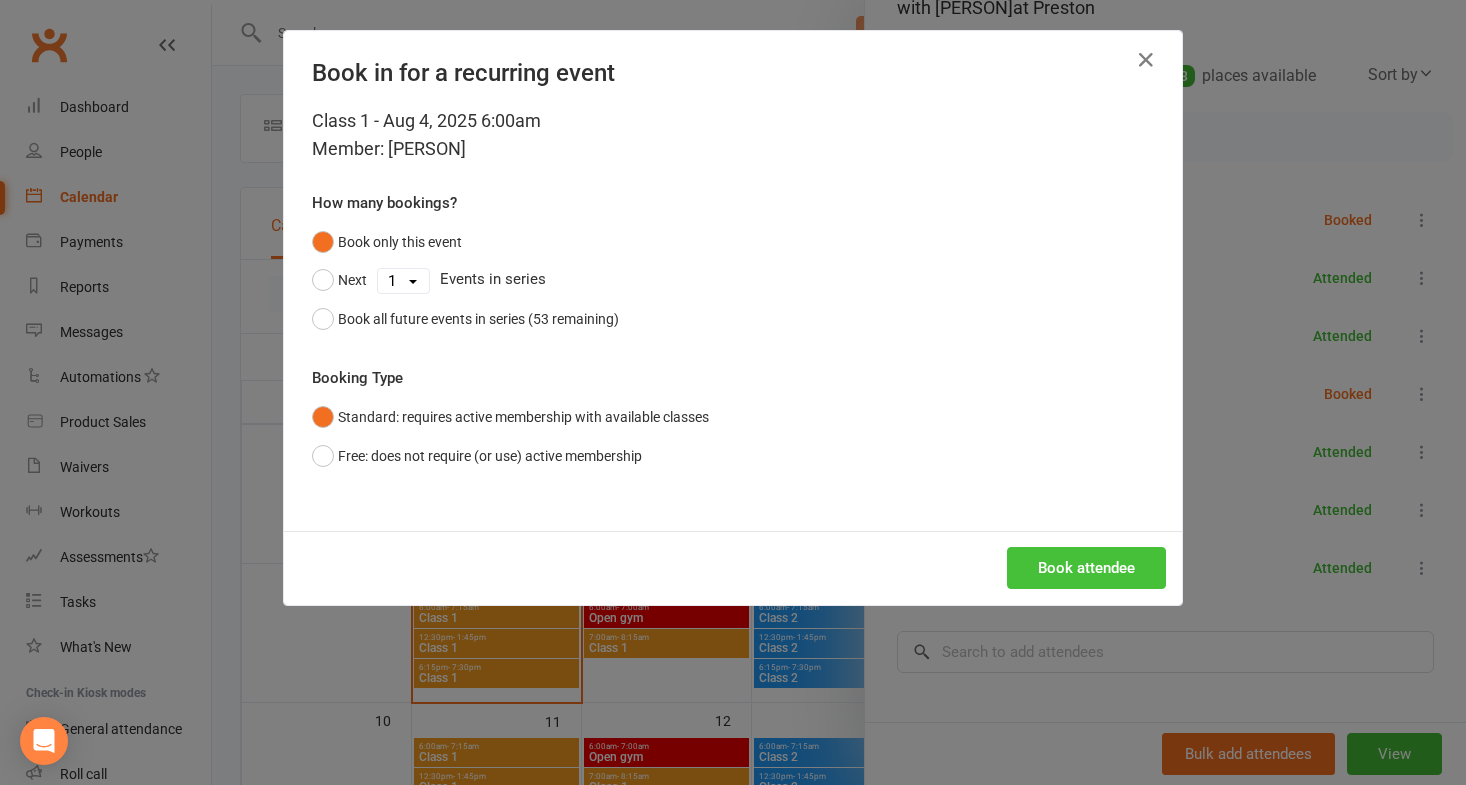 click on "Book attendee" at bounding box center [1086, 568] 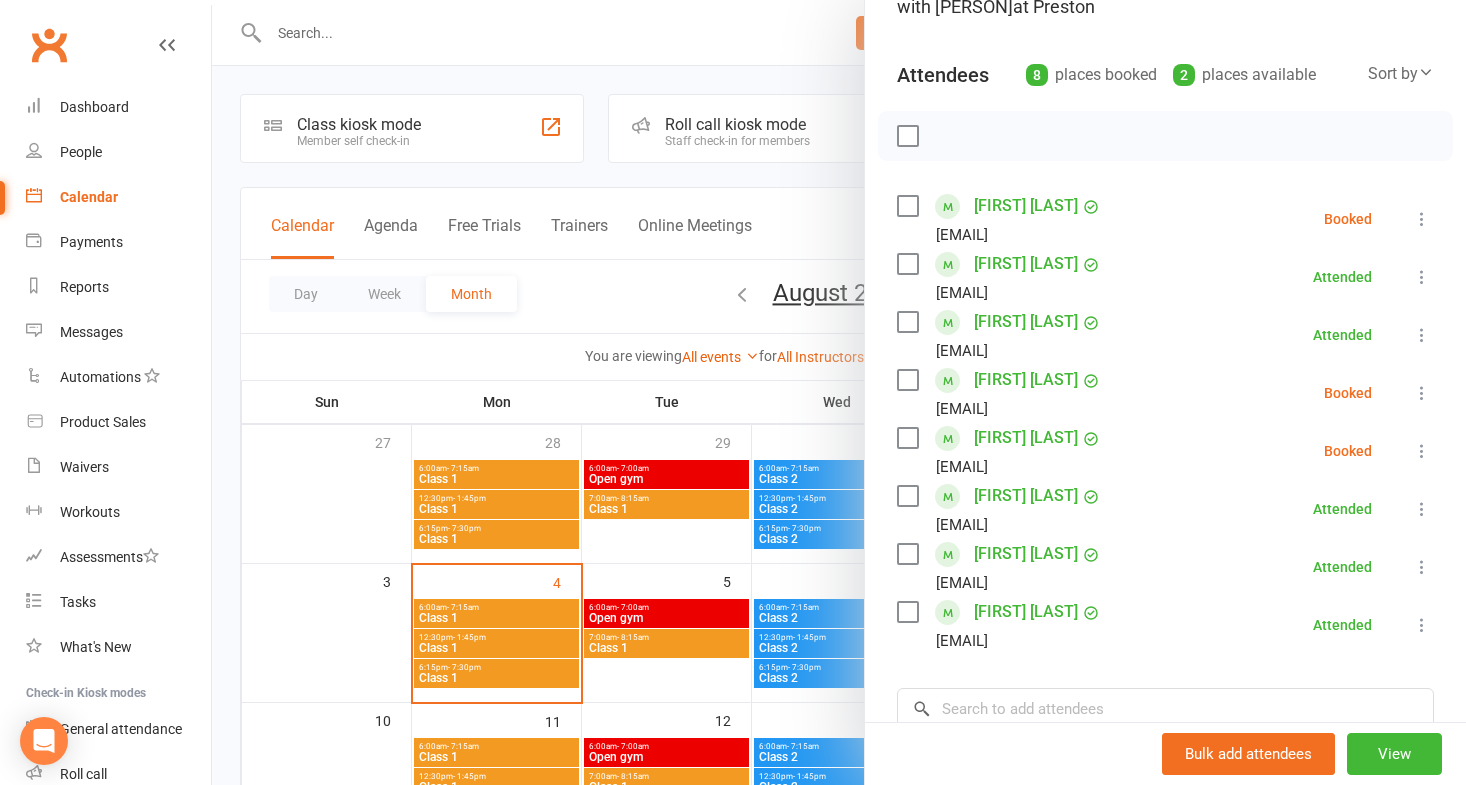 scroll, scrollTop: 192, scrollLeft: 0, axis: vertical 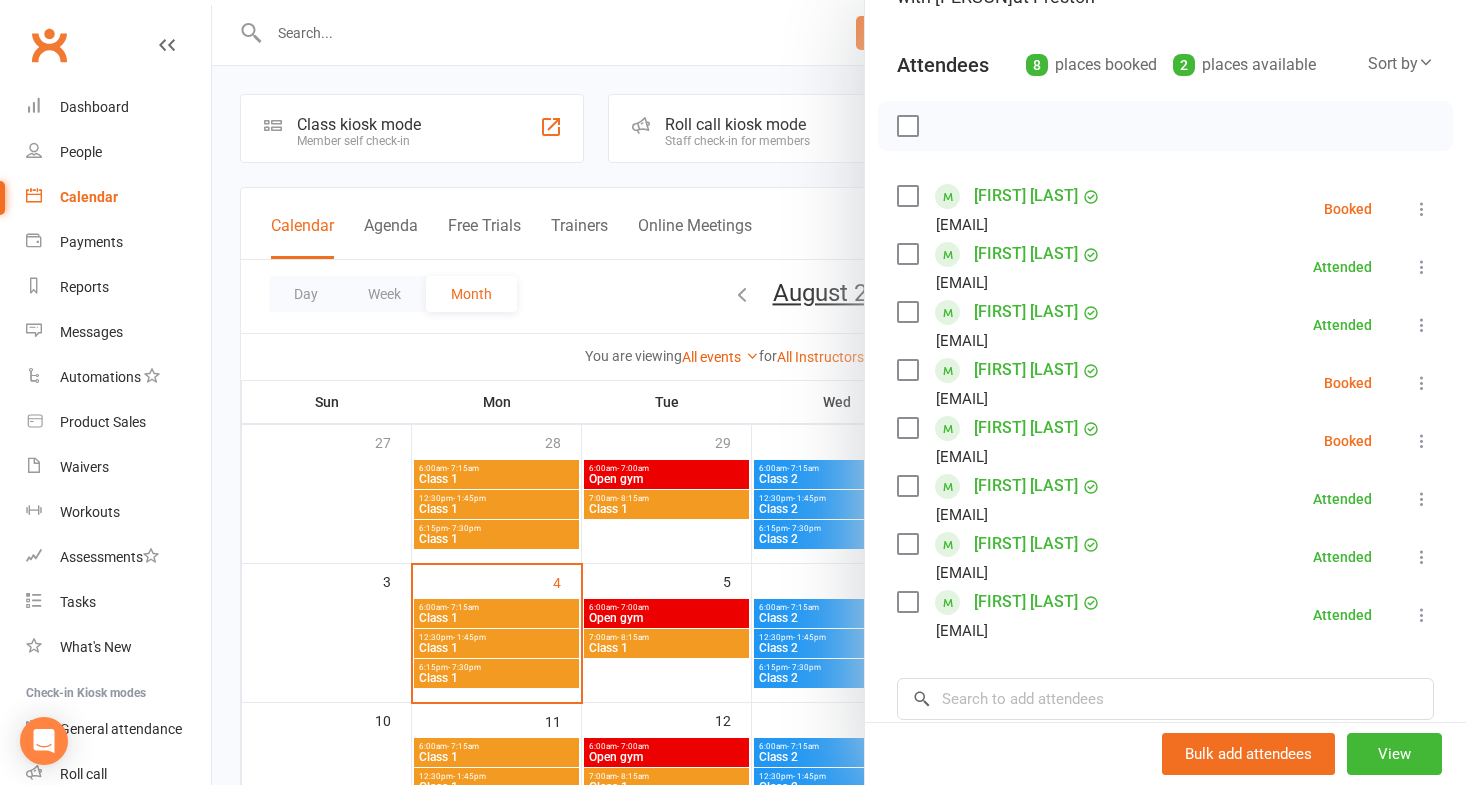 click at bounding box center (907, 126) 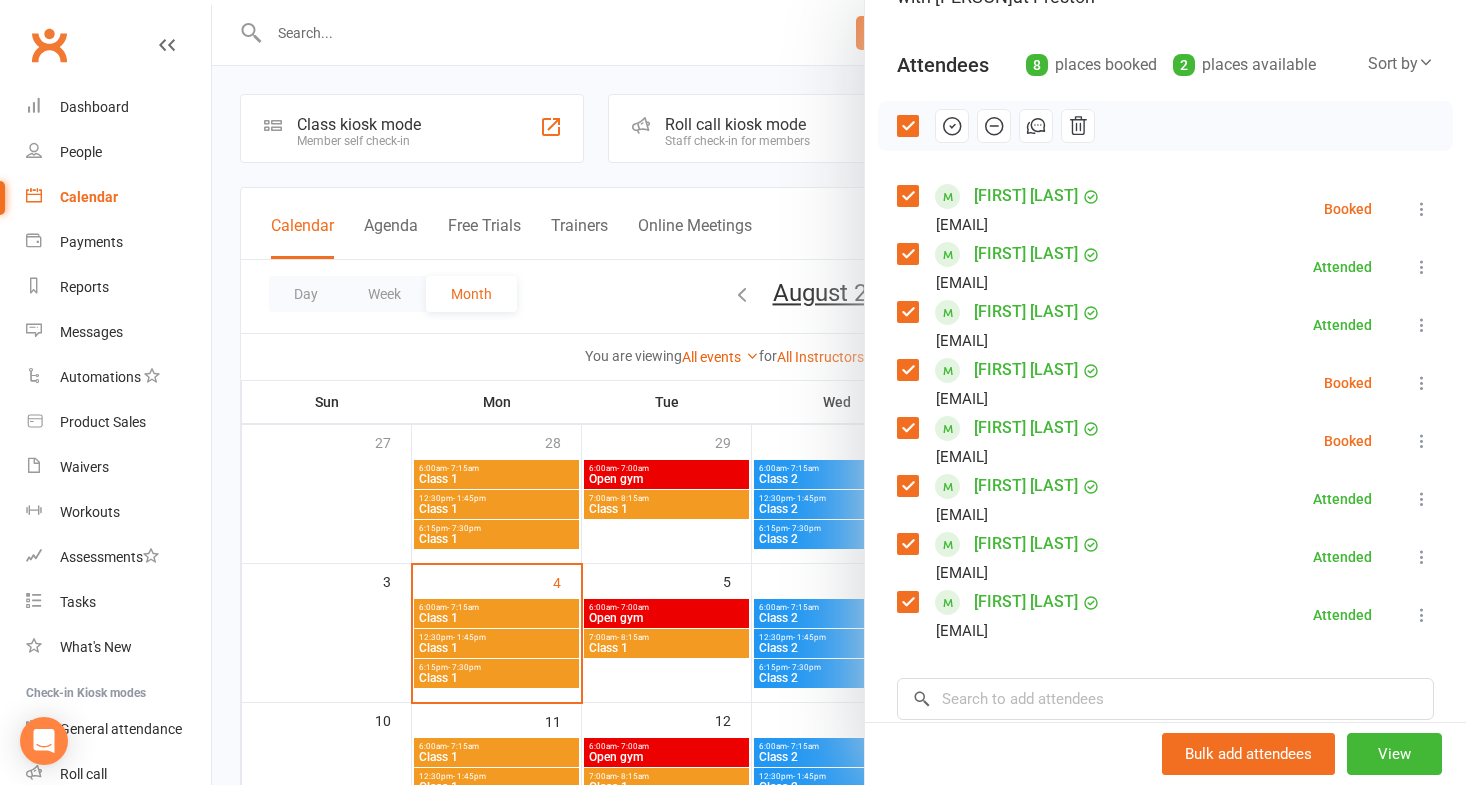 click 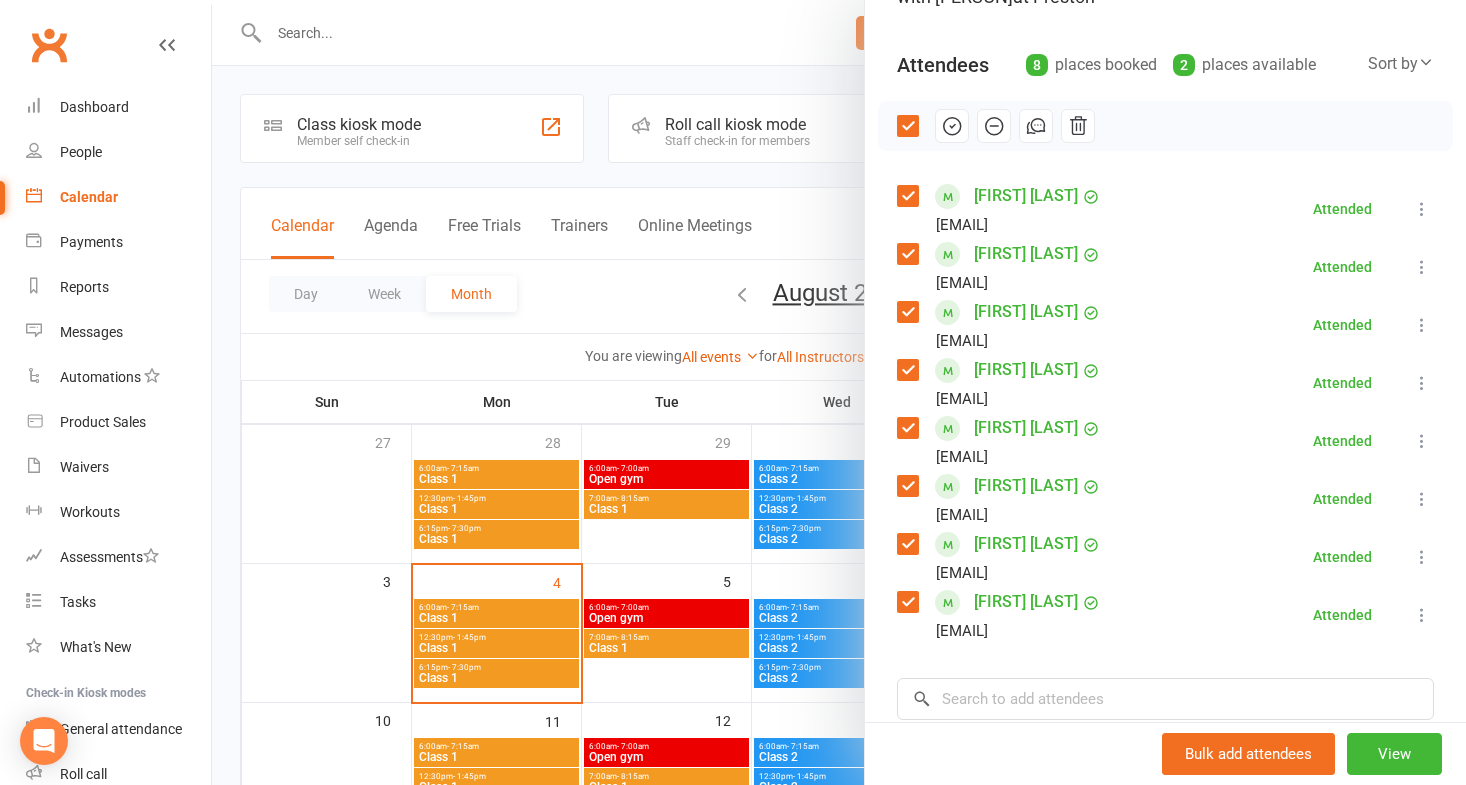 click at bounding box center (839, 392) 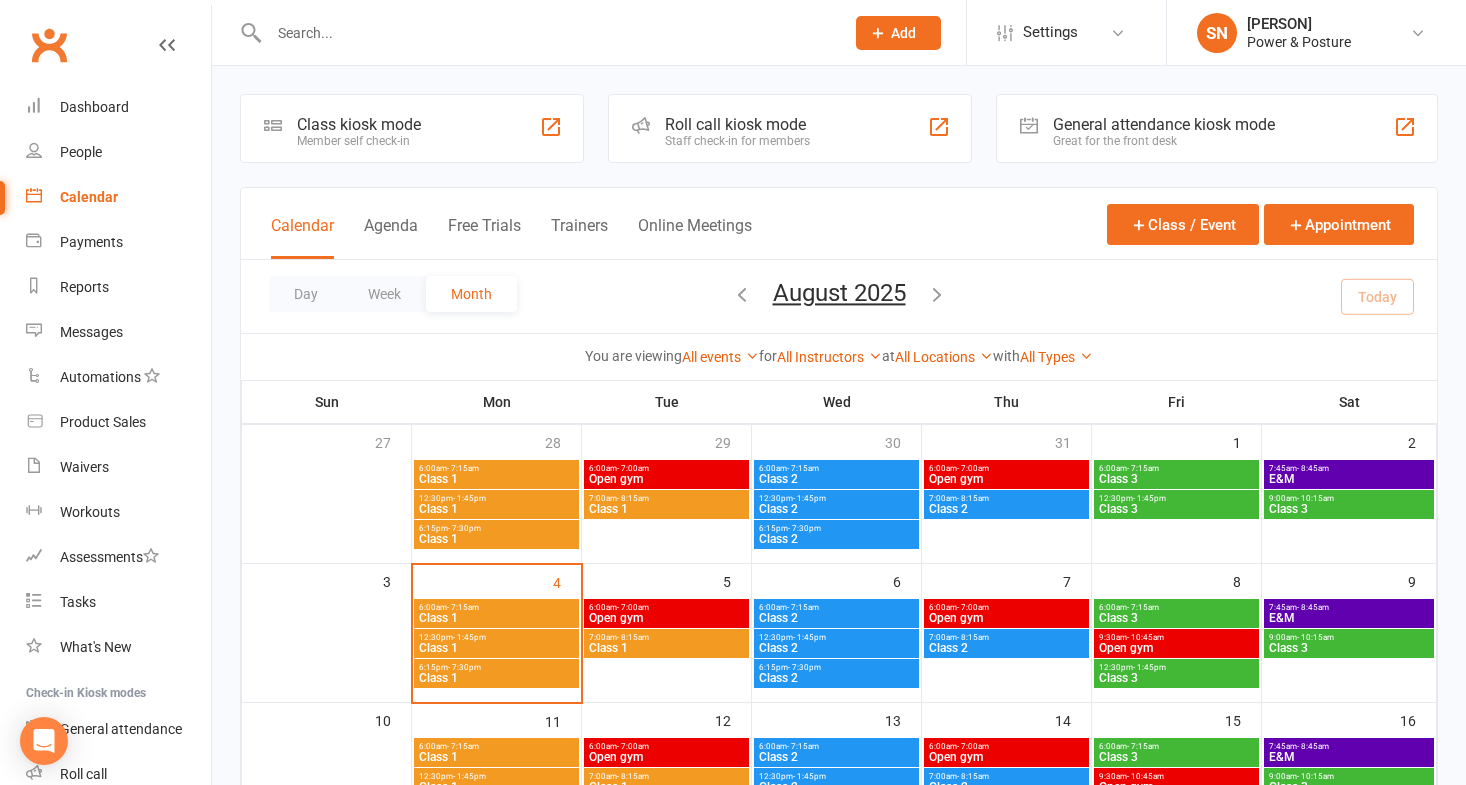 click on "Class 1" at bounding box center (496, 678) 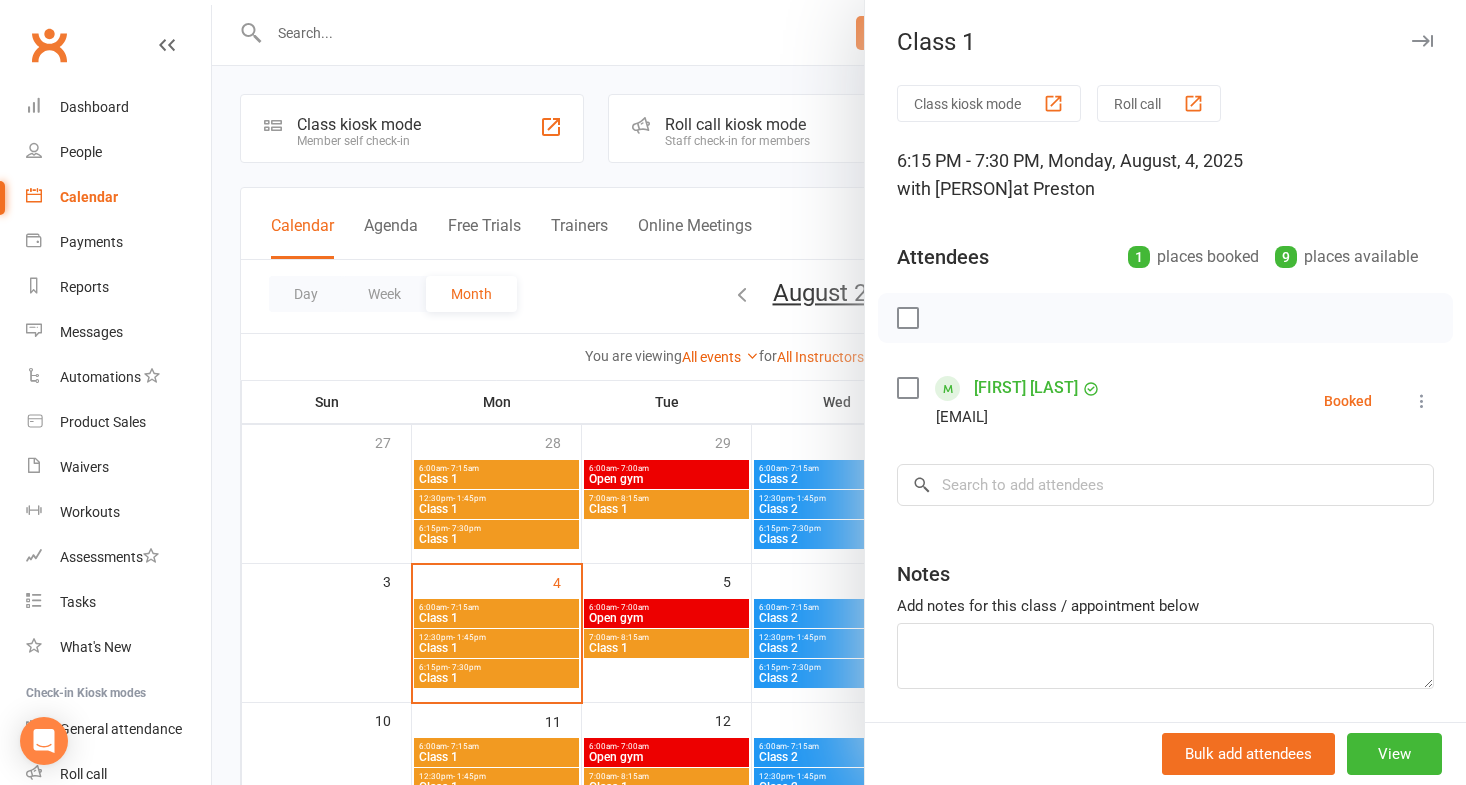 click at bounding box center (839, 392) 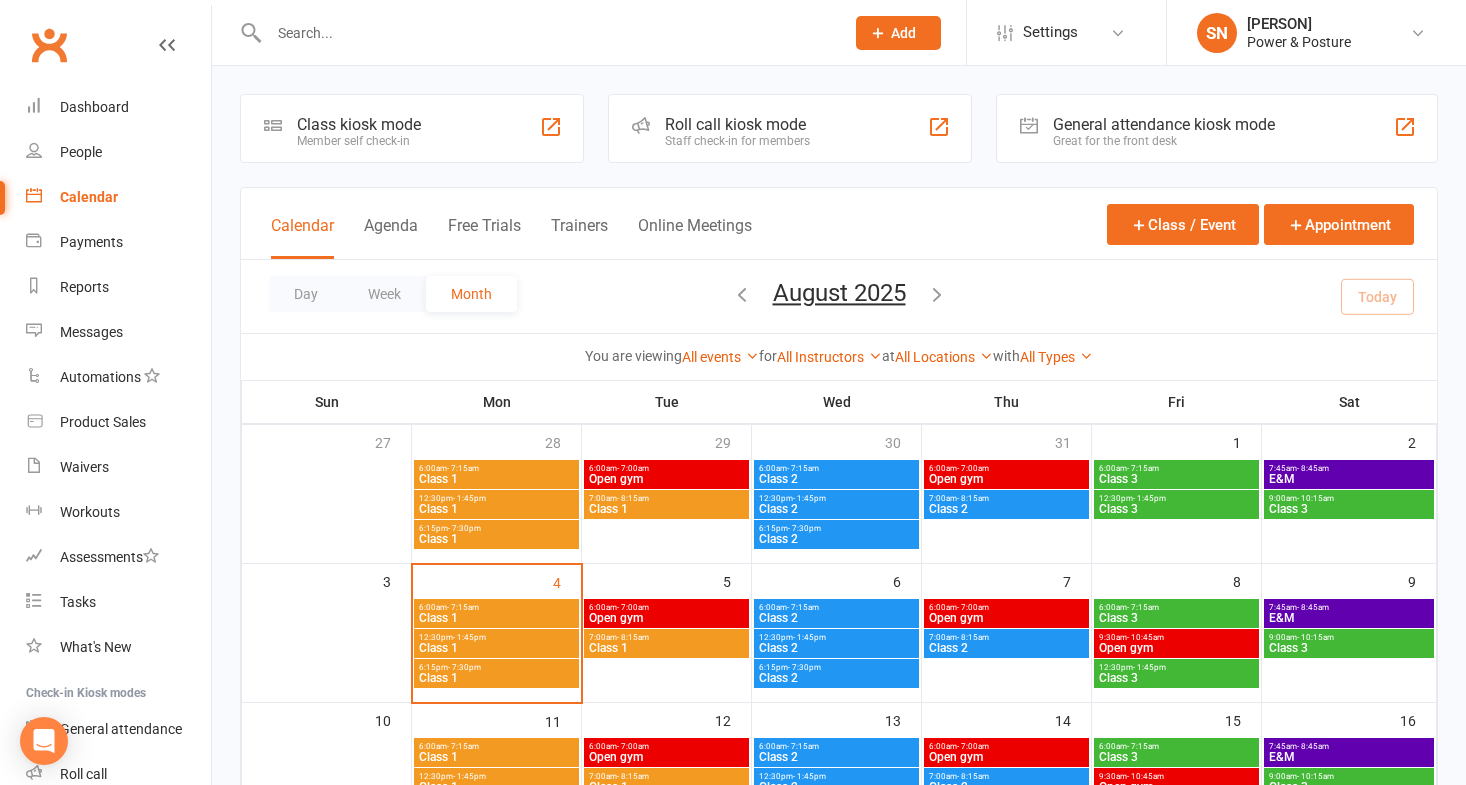 click on "- 1:45pm" at bounding box center [469, 637] 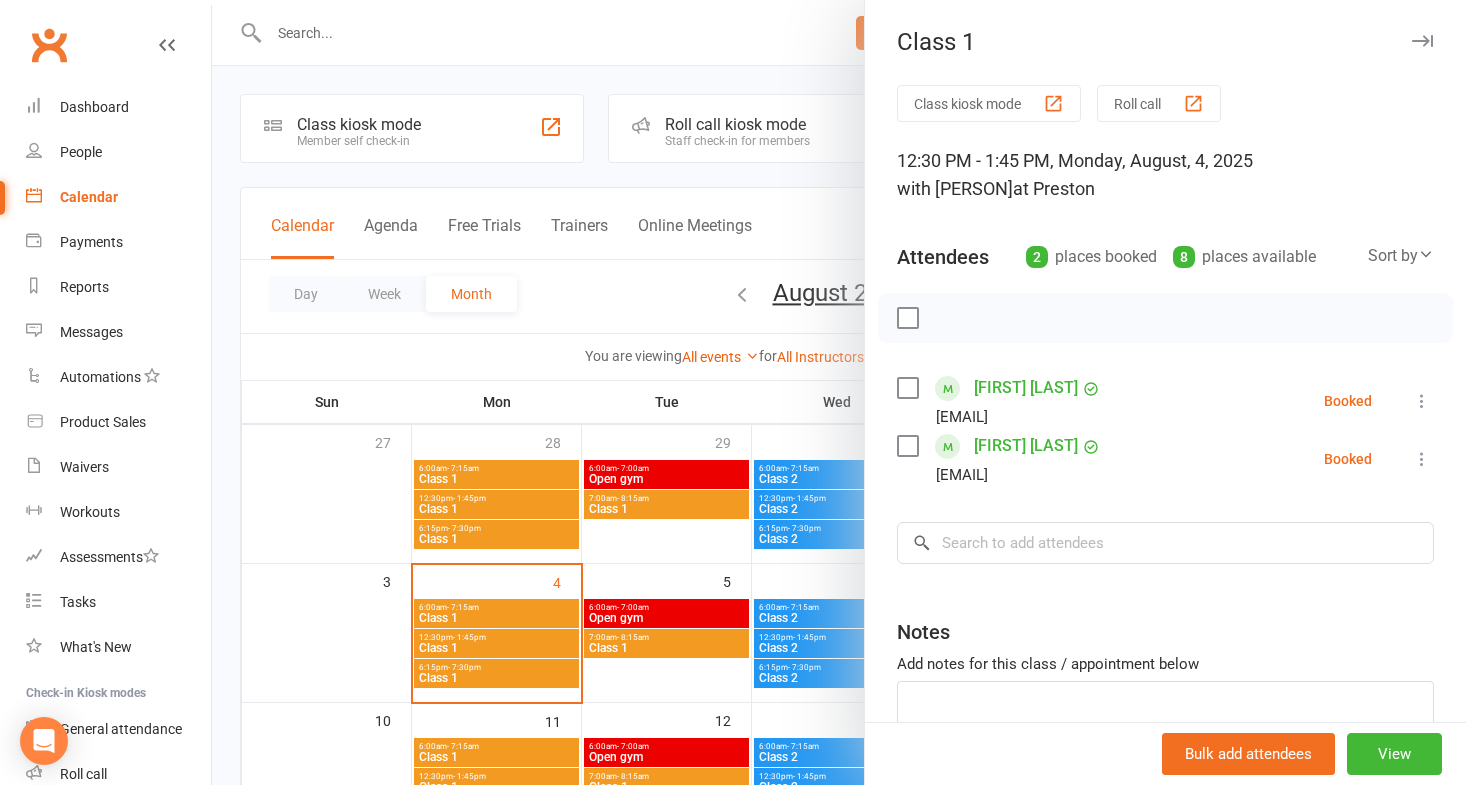 click at bounding box center [839, 392] 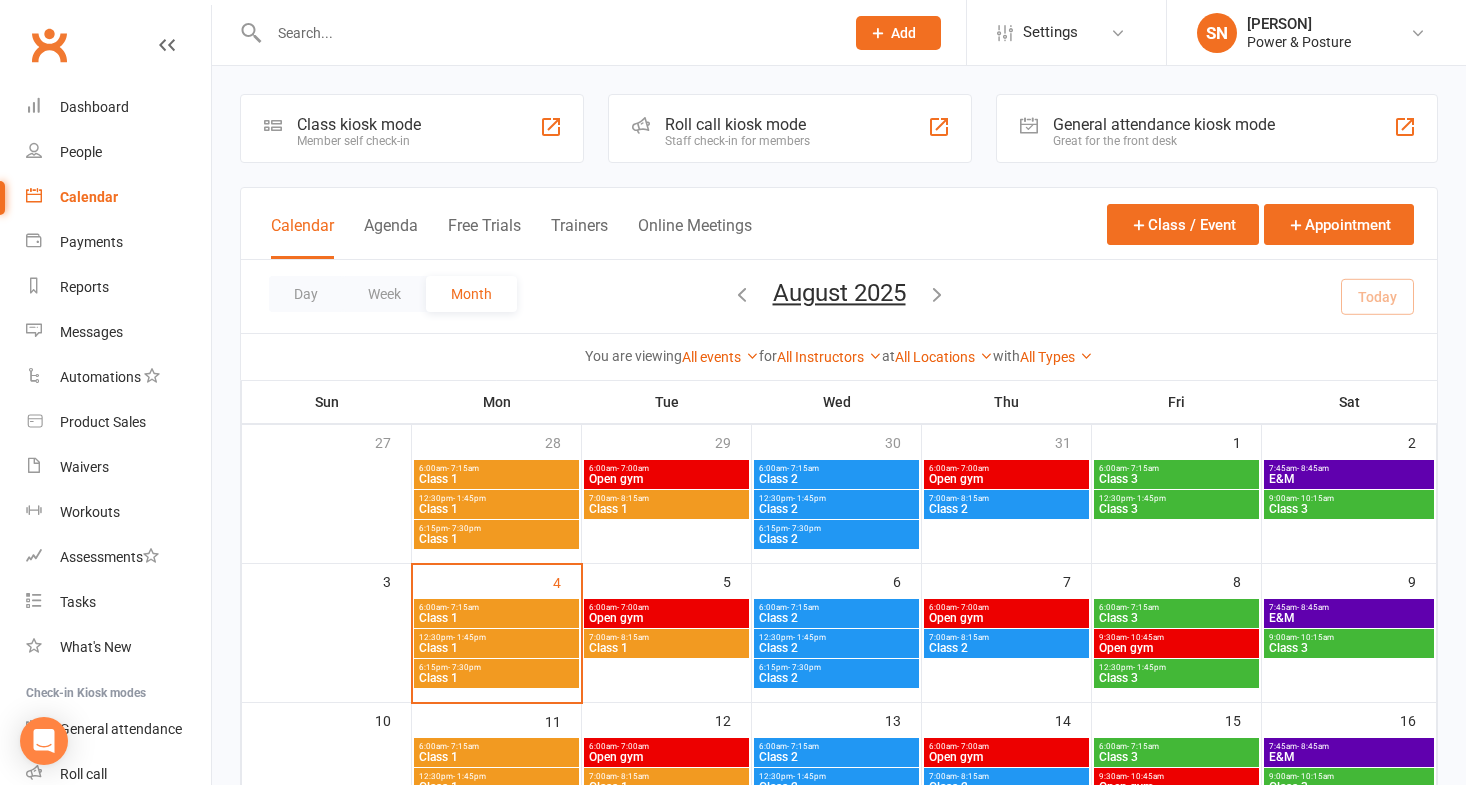 click on "Class 1" at bounding box center (666, 648) 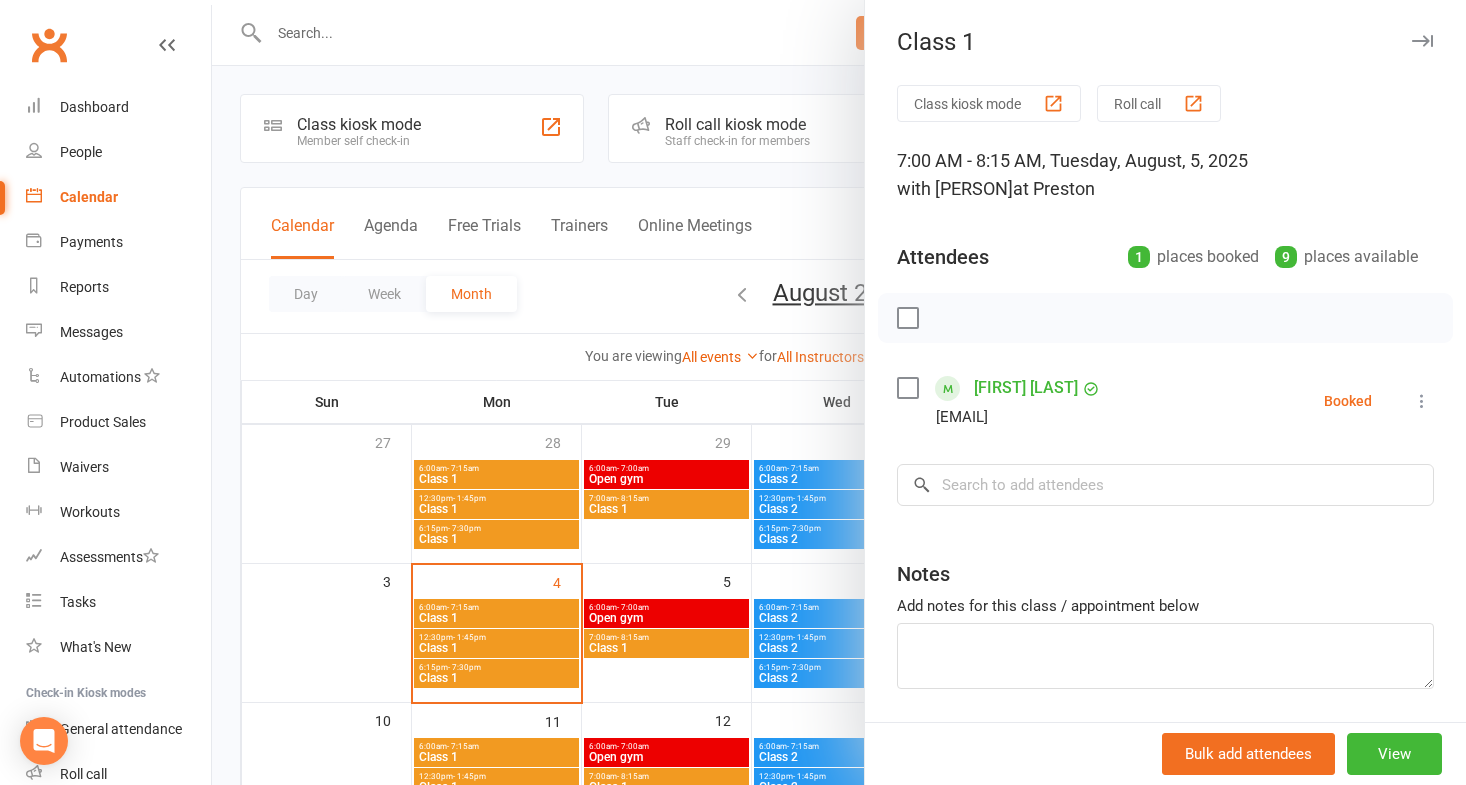 click at bounding box center (839, 392) 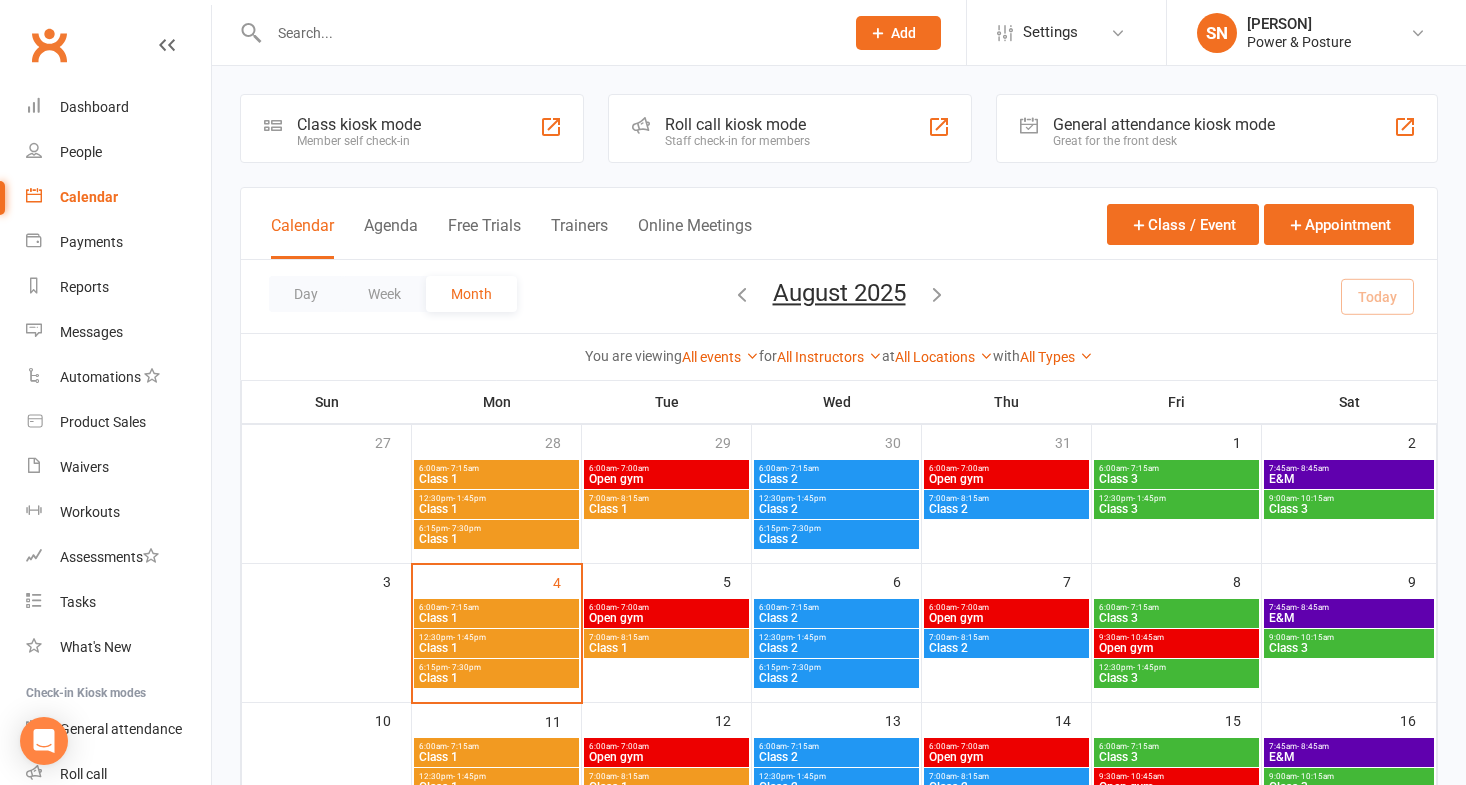 click on "- 7:15am" at bounding box center (803, 607) 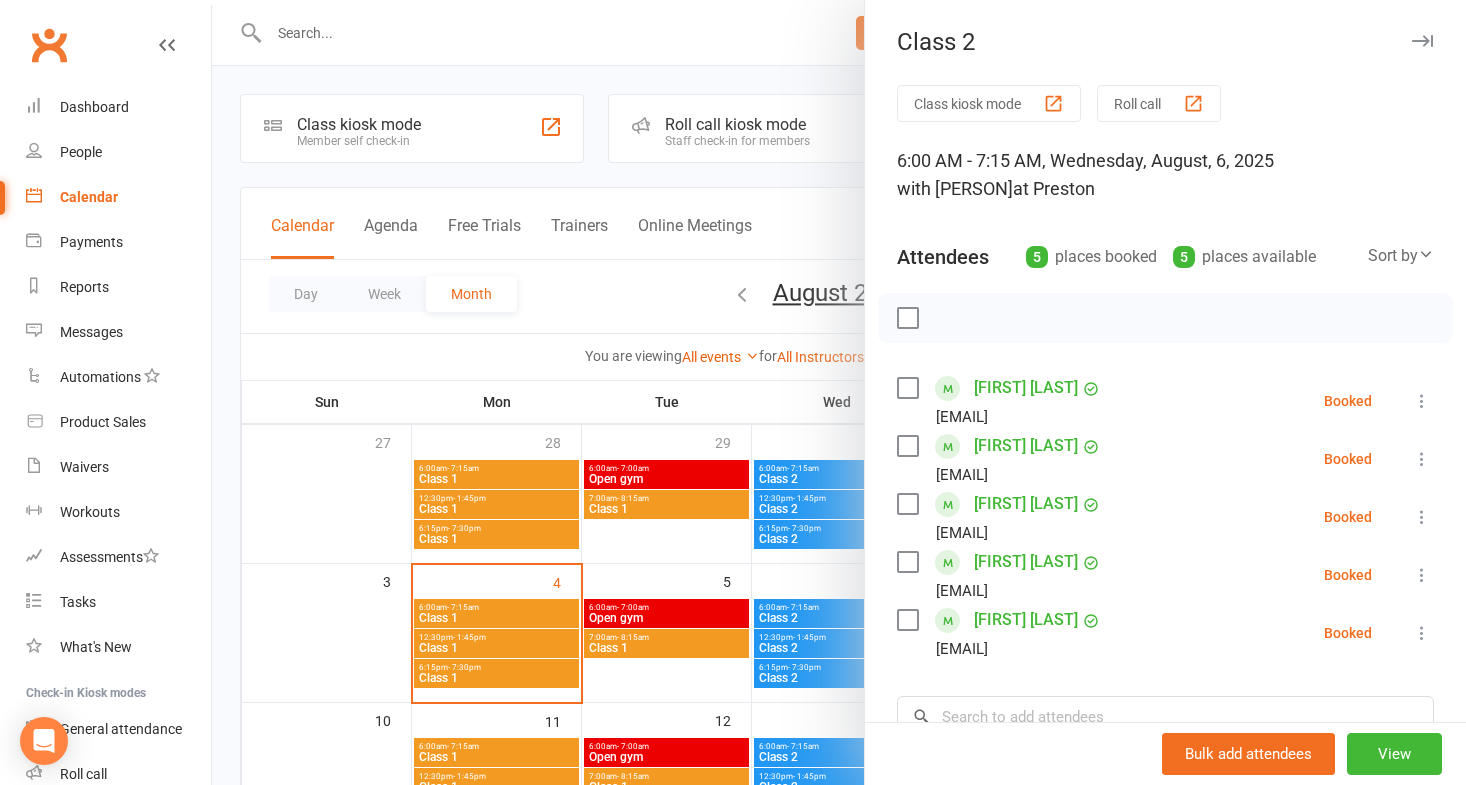 click at bounding box center [839, 392] 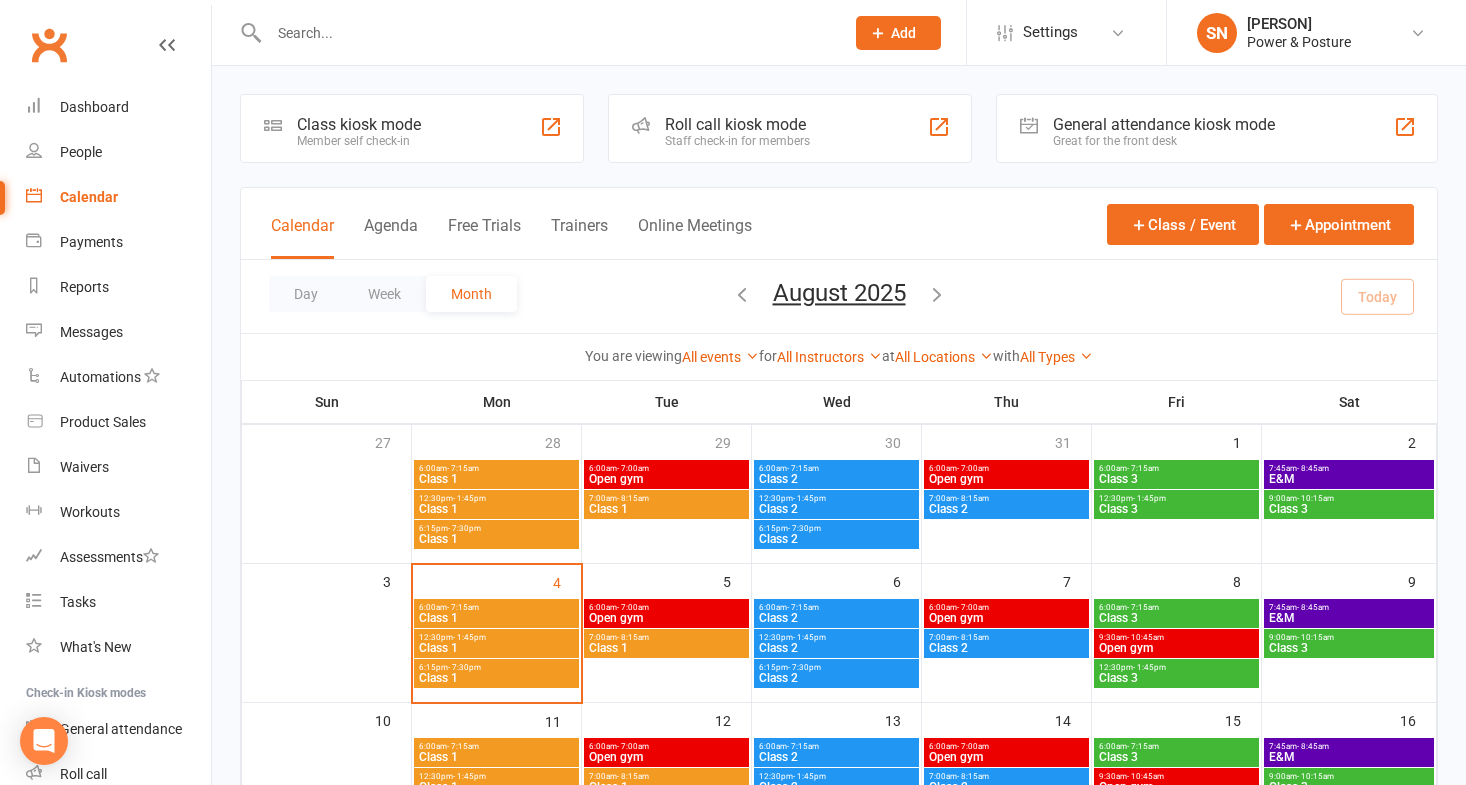 click on "- 7:30pm" at bounding box center (464, 667) 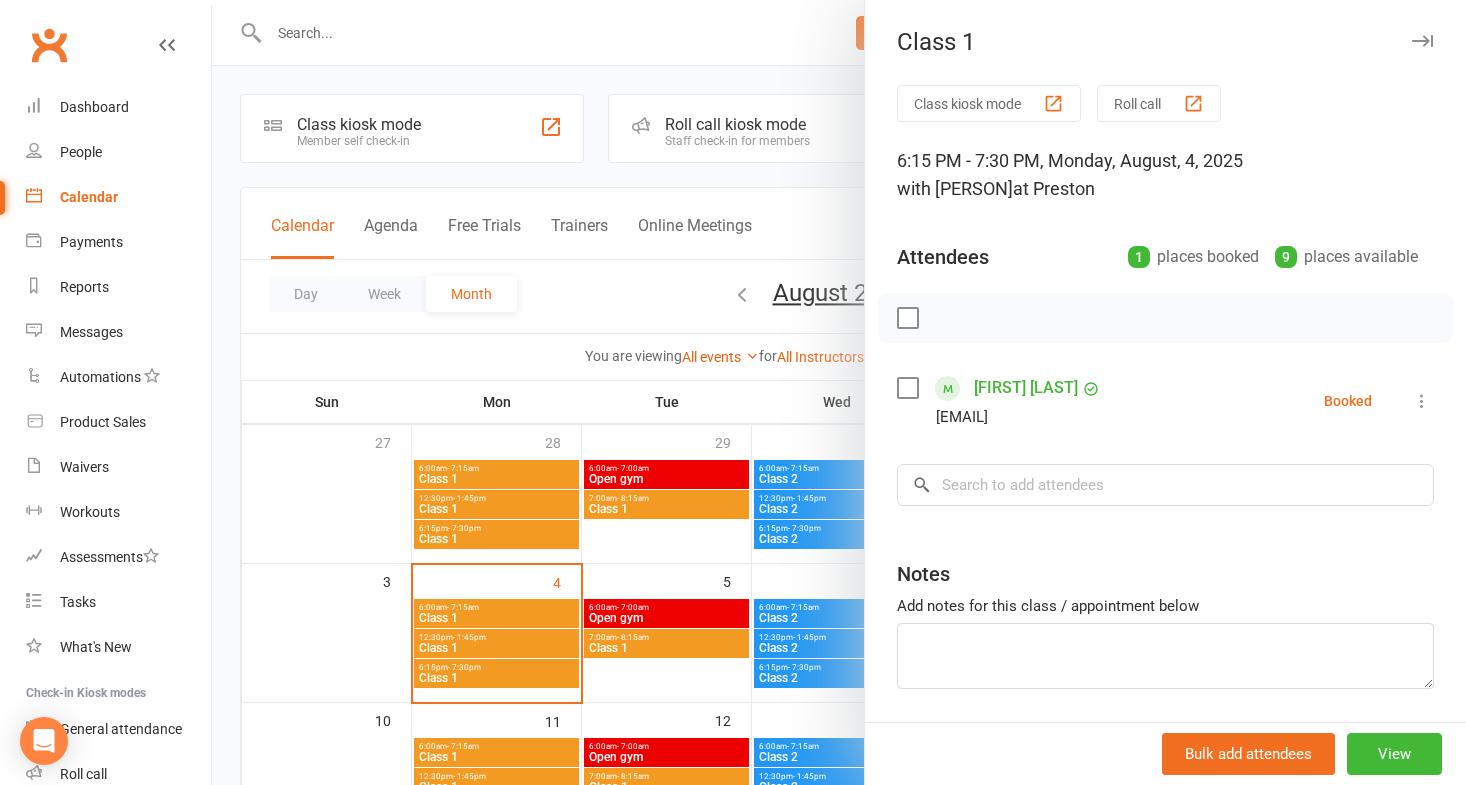 click at bounding box center [839, 392] 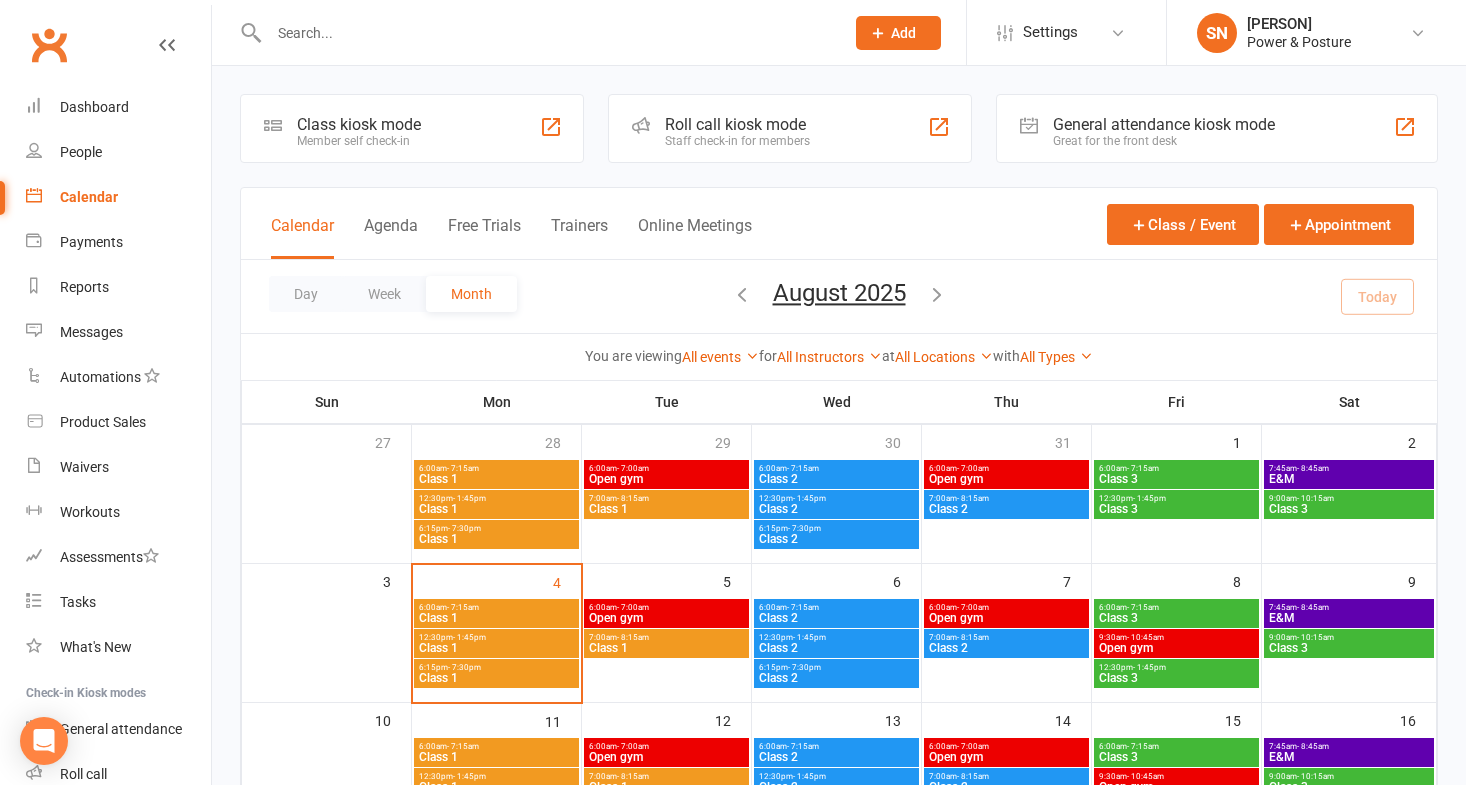 click on "Class 1" at bounding box center [496, 618] 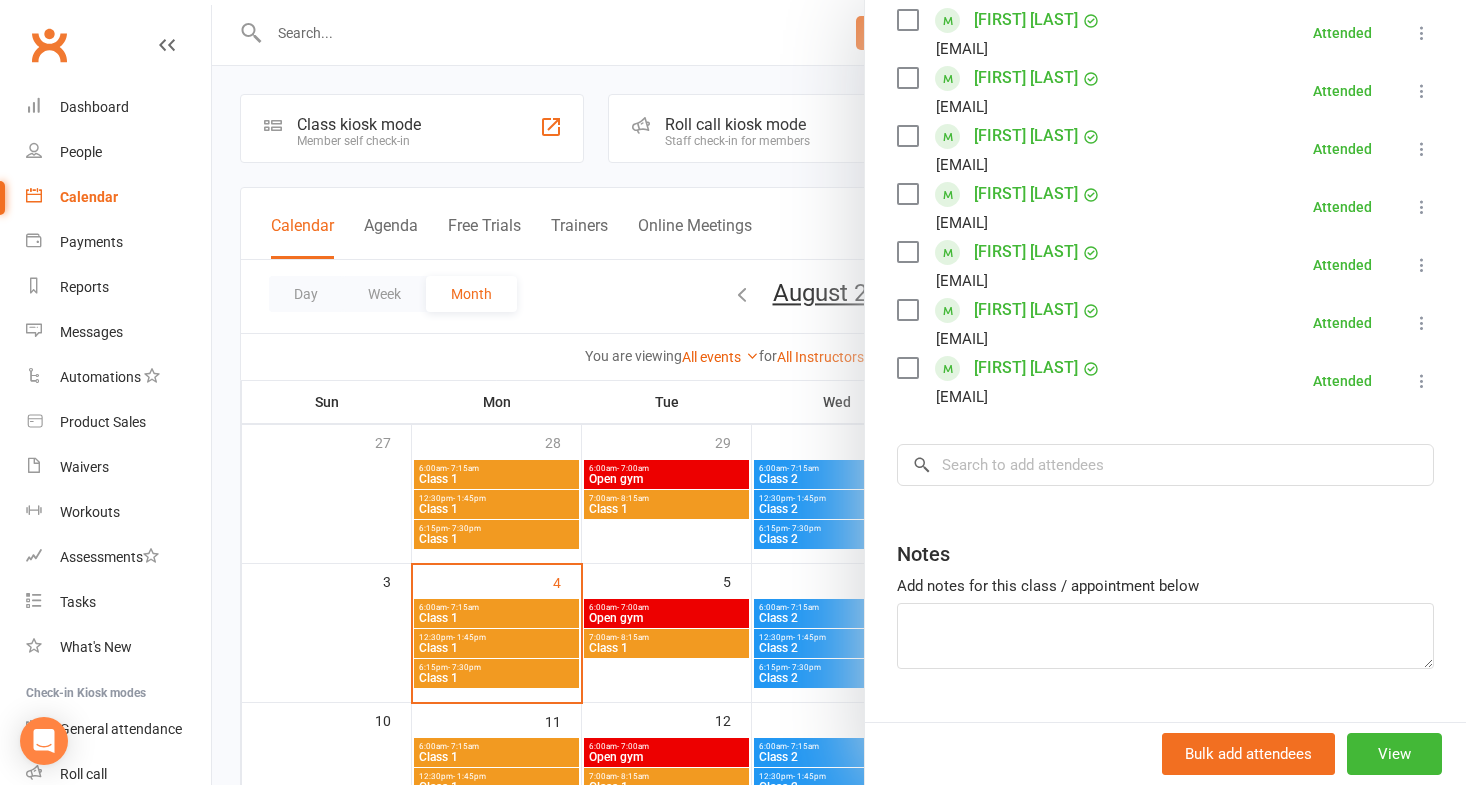 scroll, scrollTop: 429, scrollLeft: 0, axis: vertical 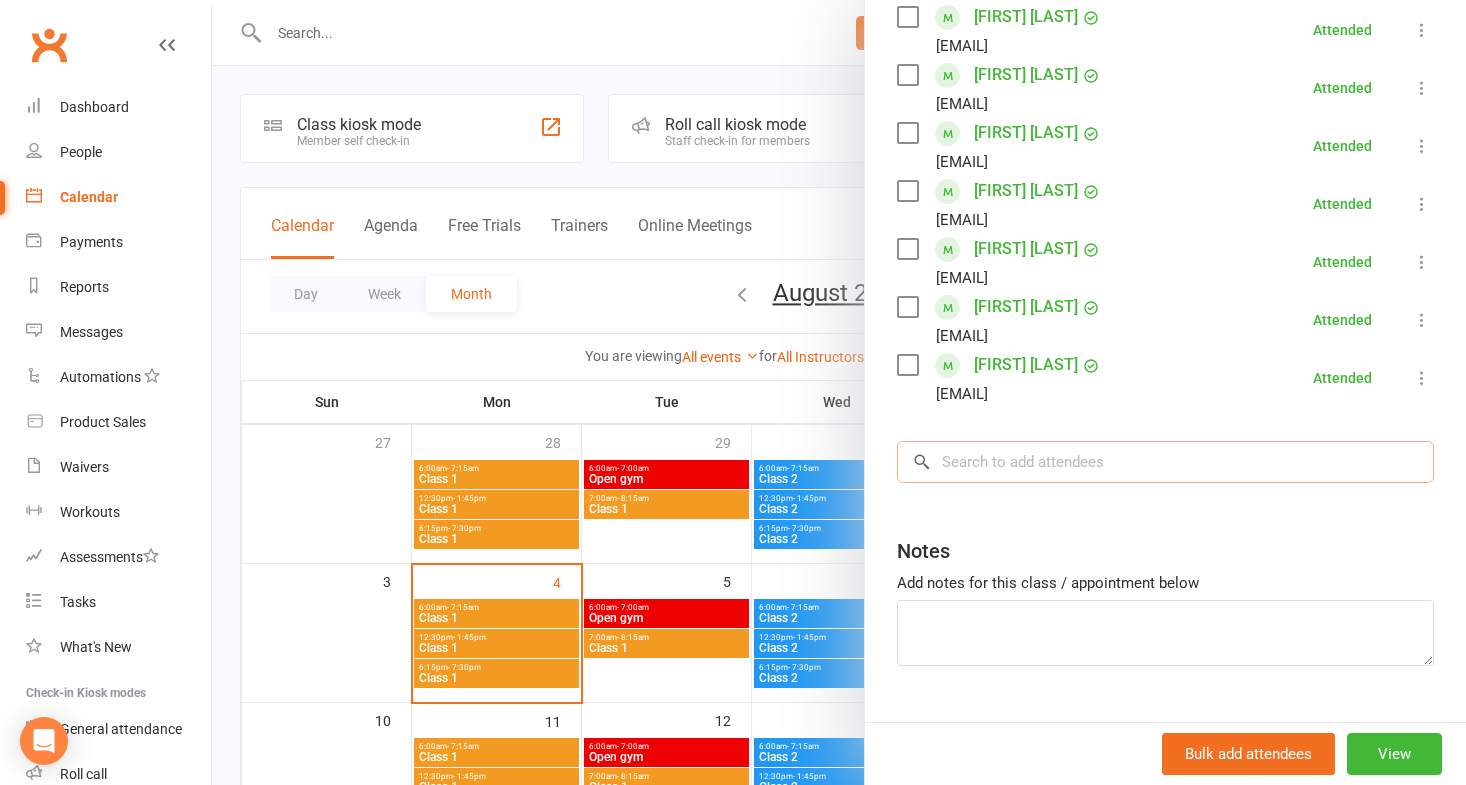 click at bounding box center [1165, 462] 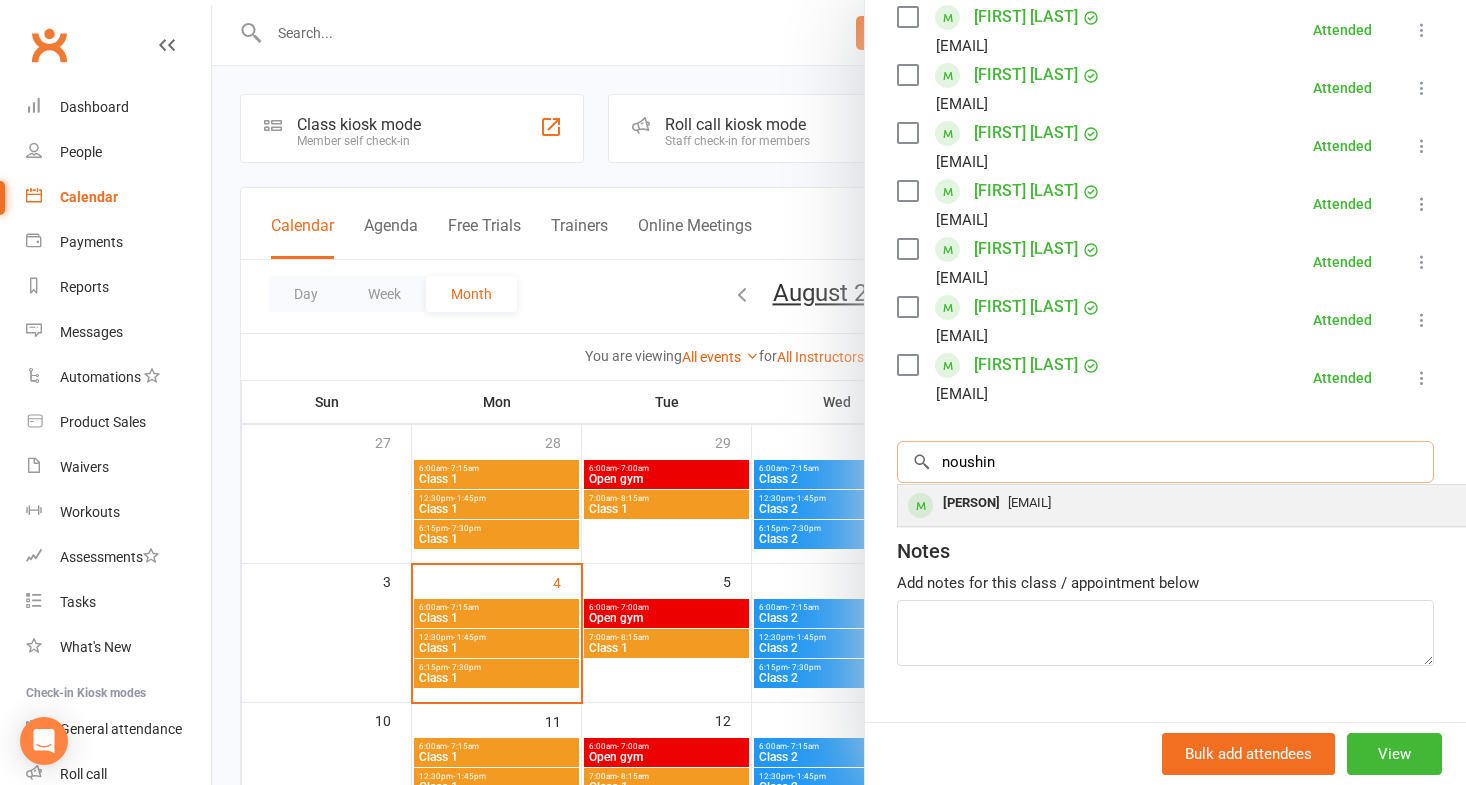type on "noushin" 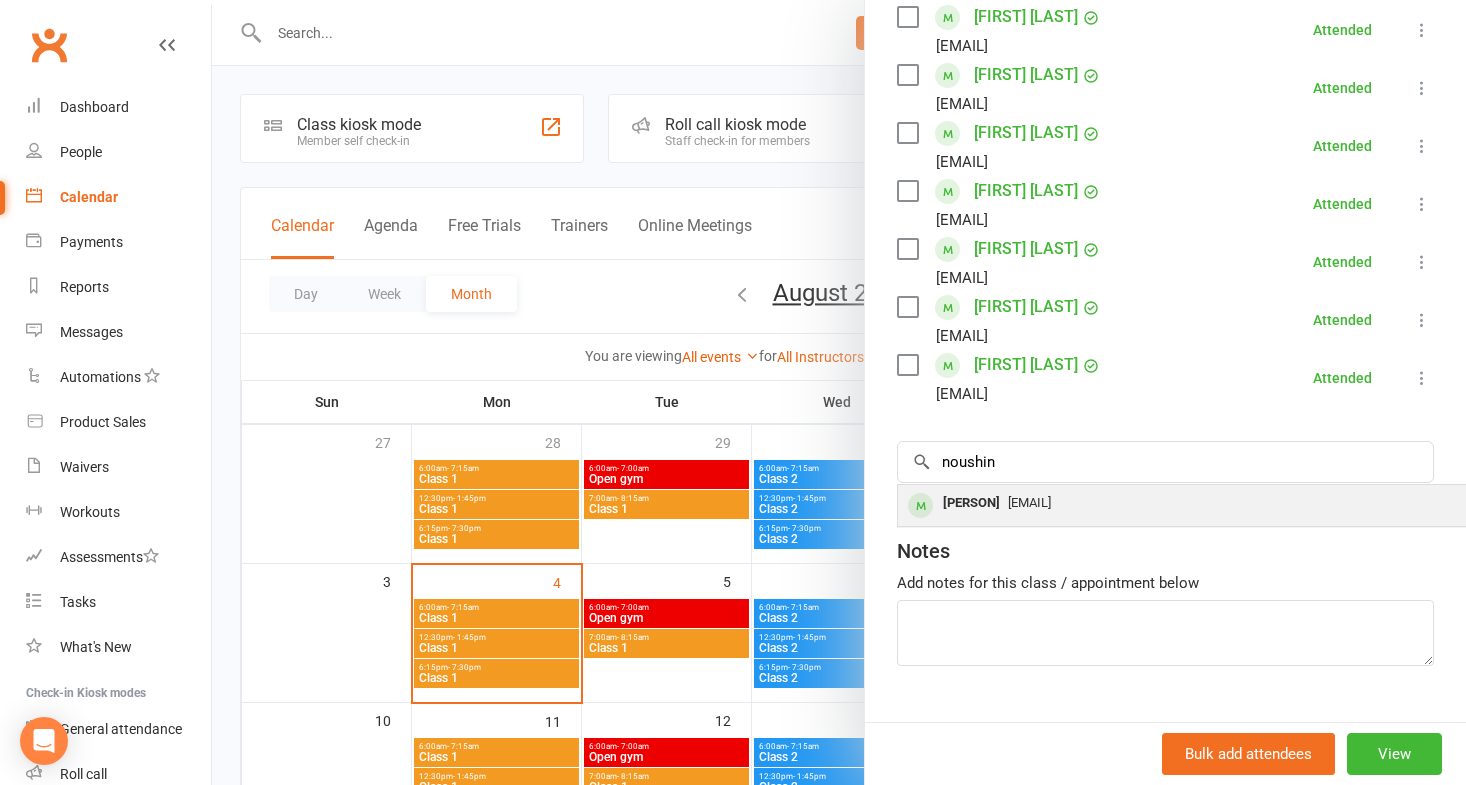 click on "[PERSON]" at bounding box center (971, 503) 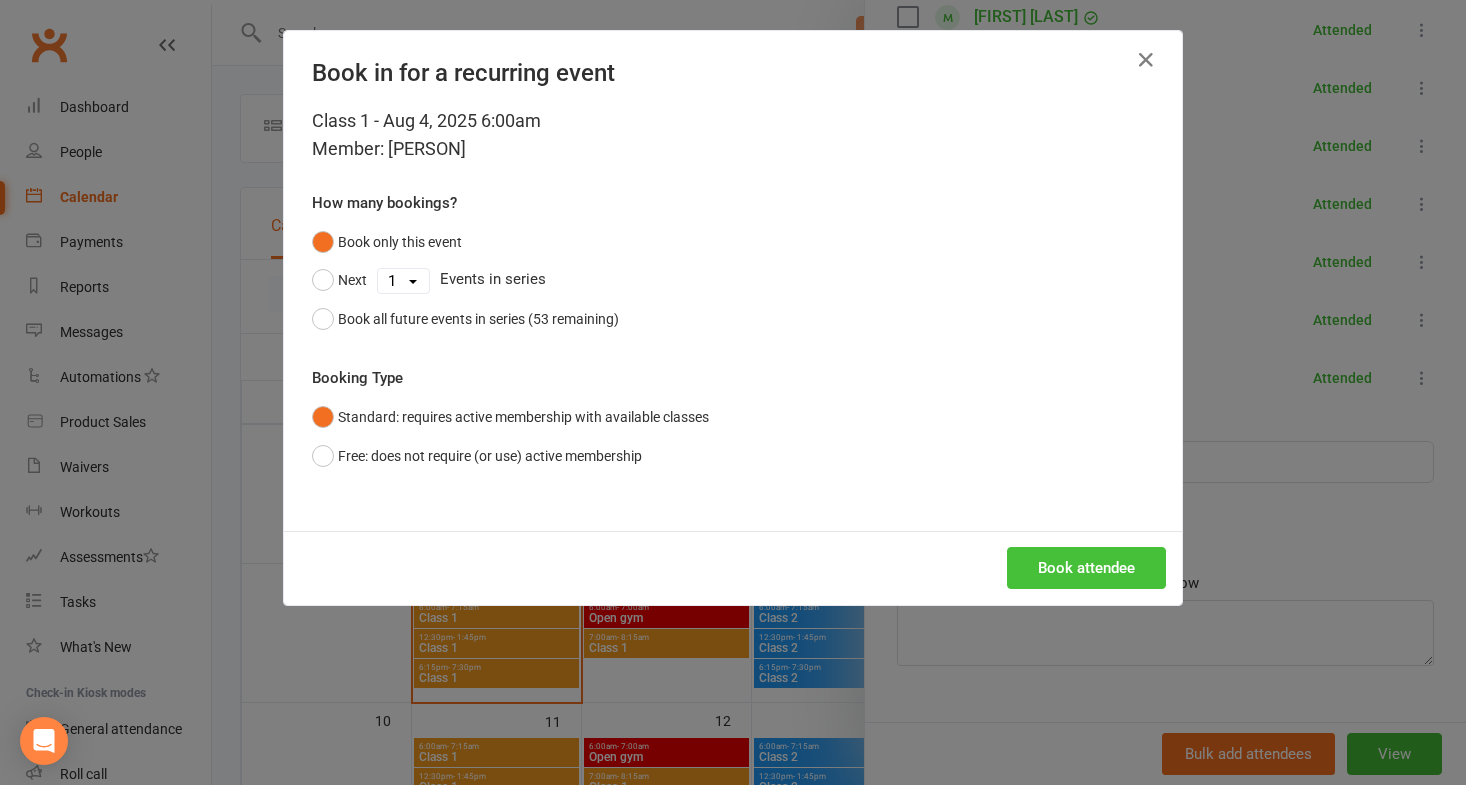 click on "Book attendee" at bounding box center (1086, 568) 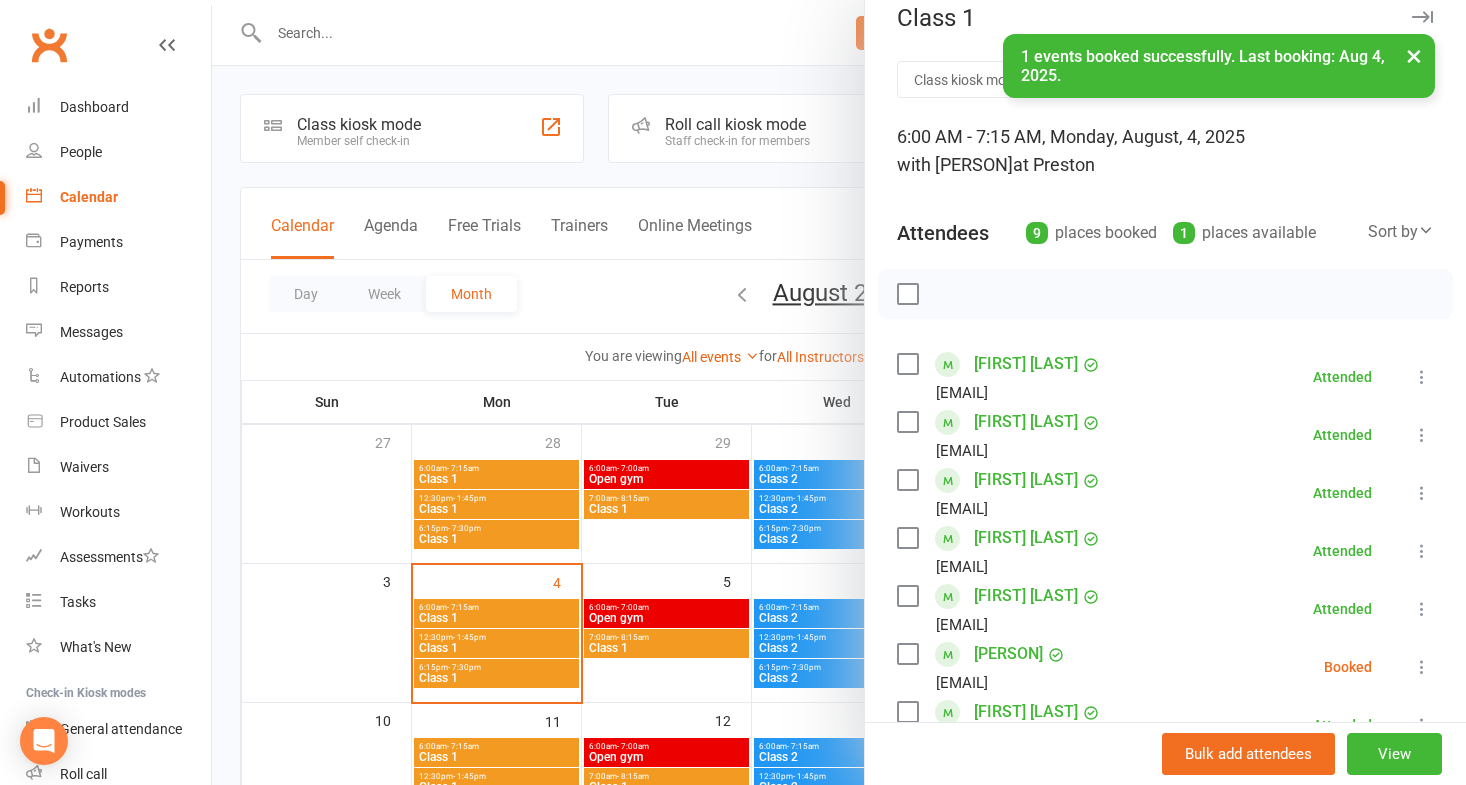 scroll, scrollTop: 12, scrollLeft: 0, axis: vertical 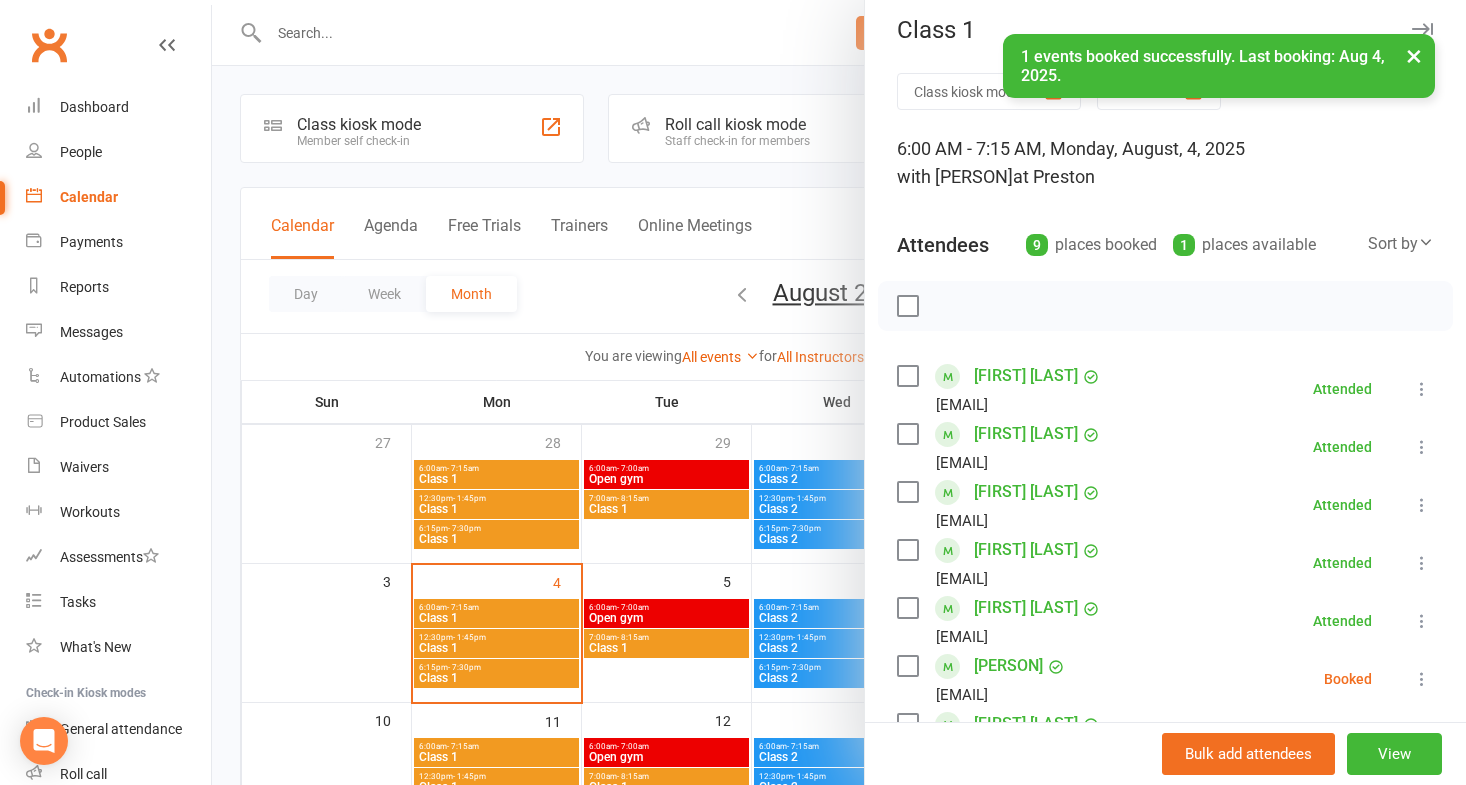 click at bounding box center (907, 306) 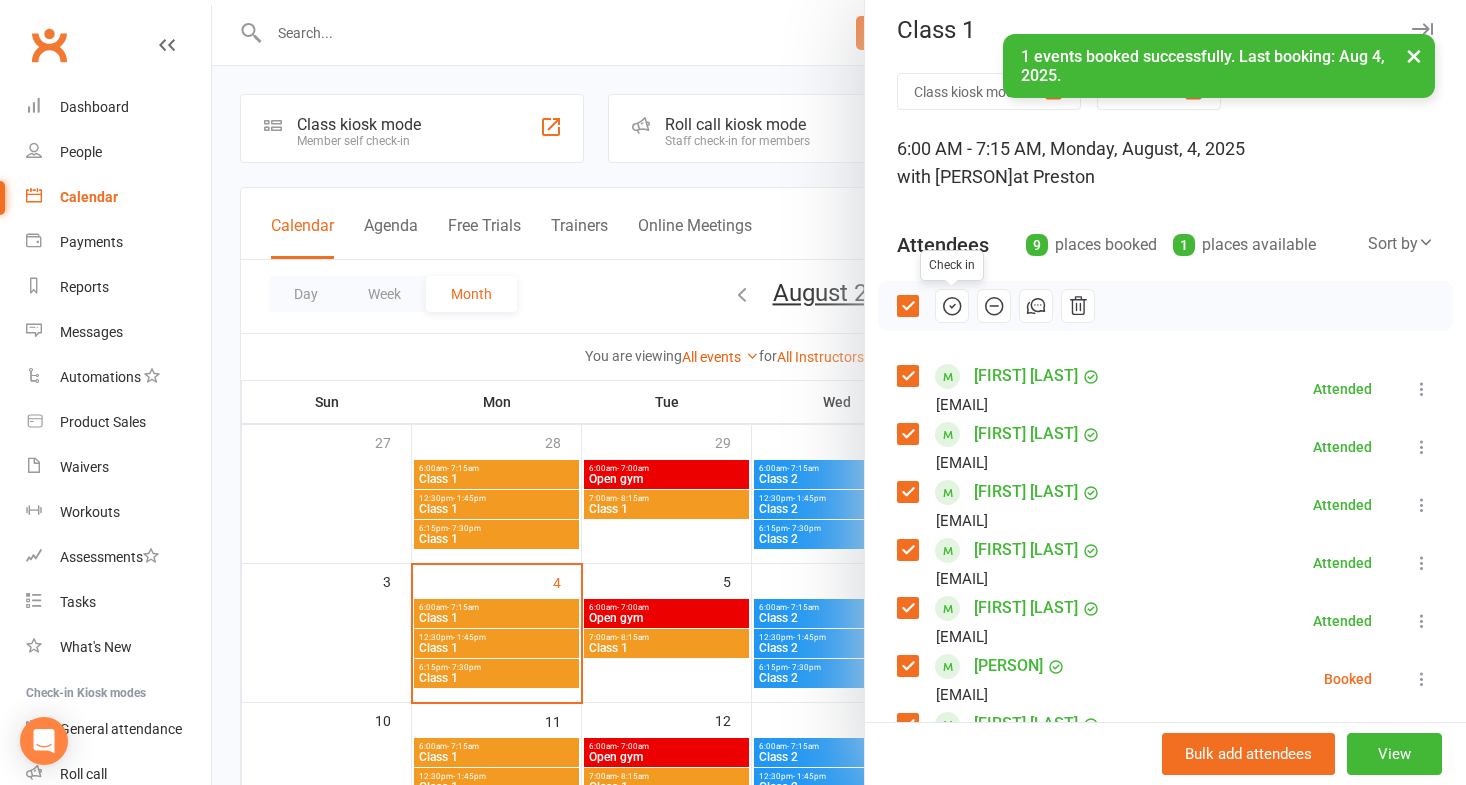 click 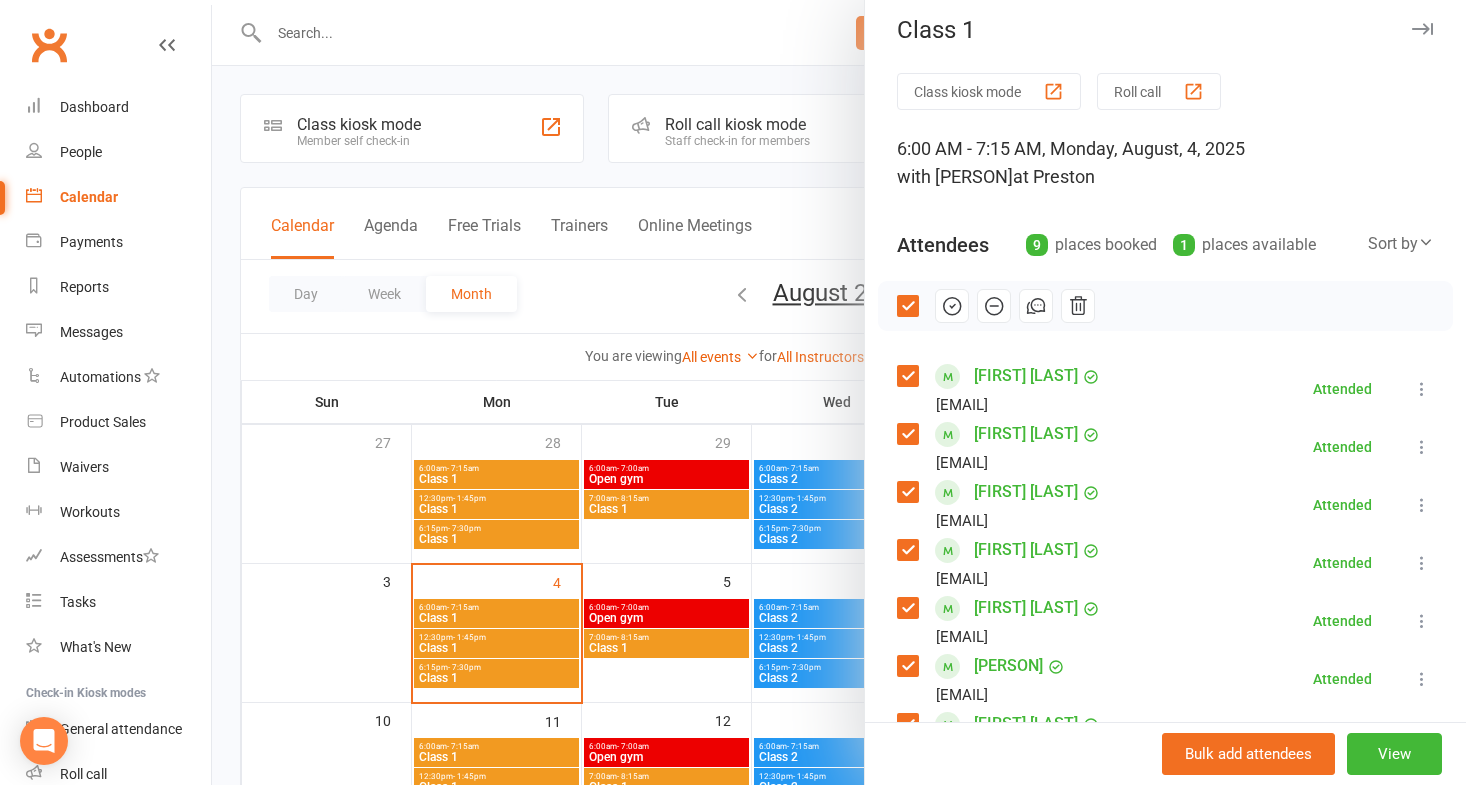 click at bounding box center [839, 392] 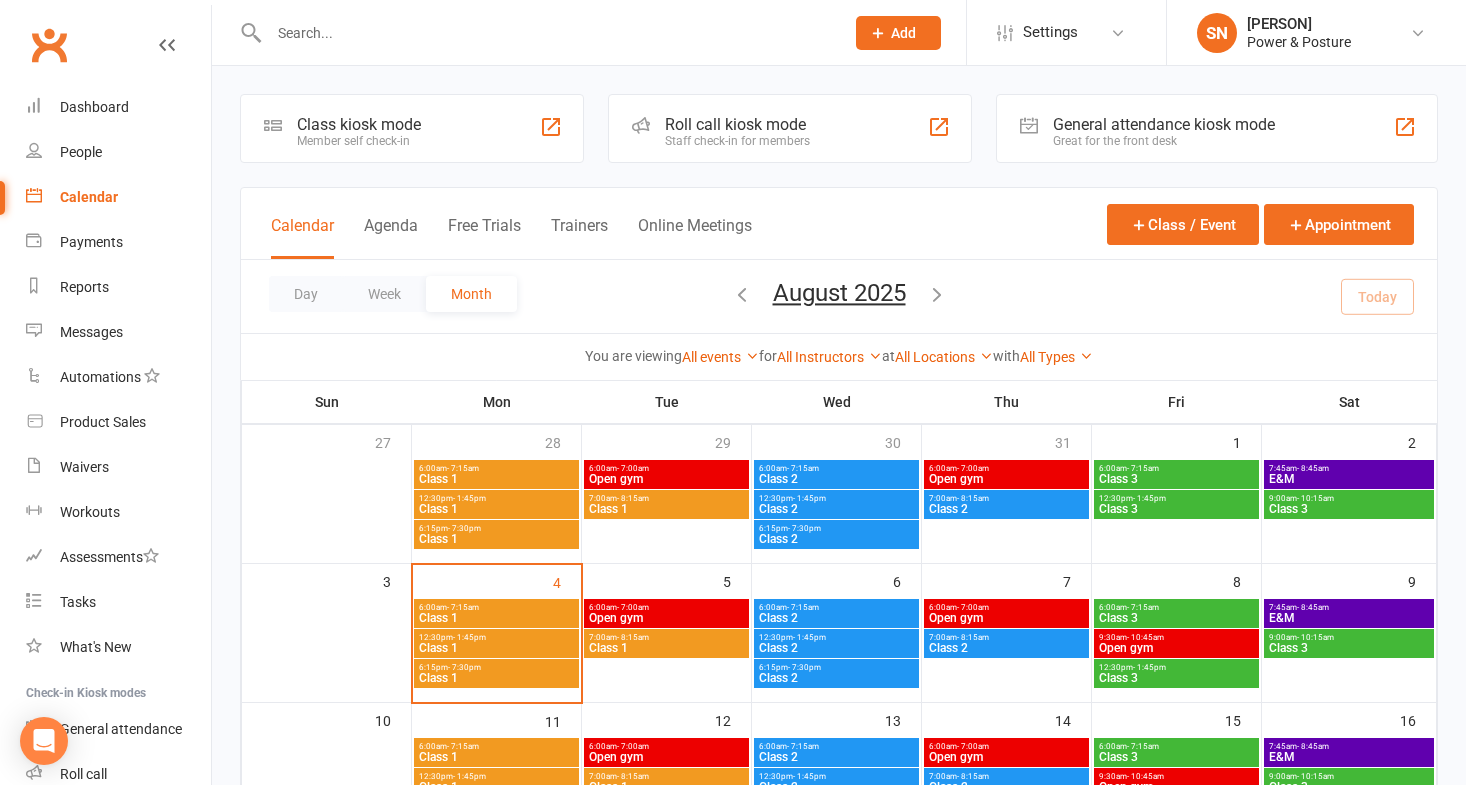 click on "Class 1" at bounding box center (496, 678) 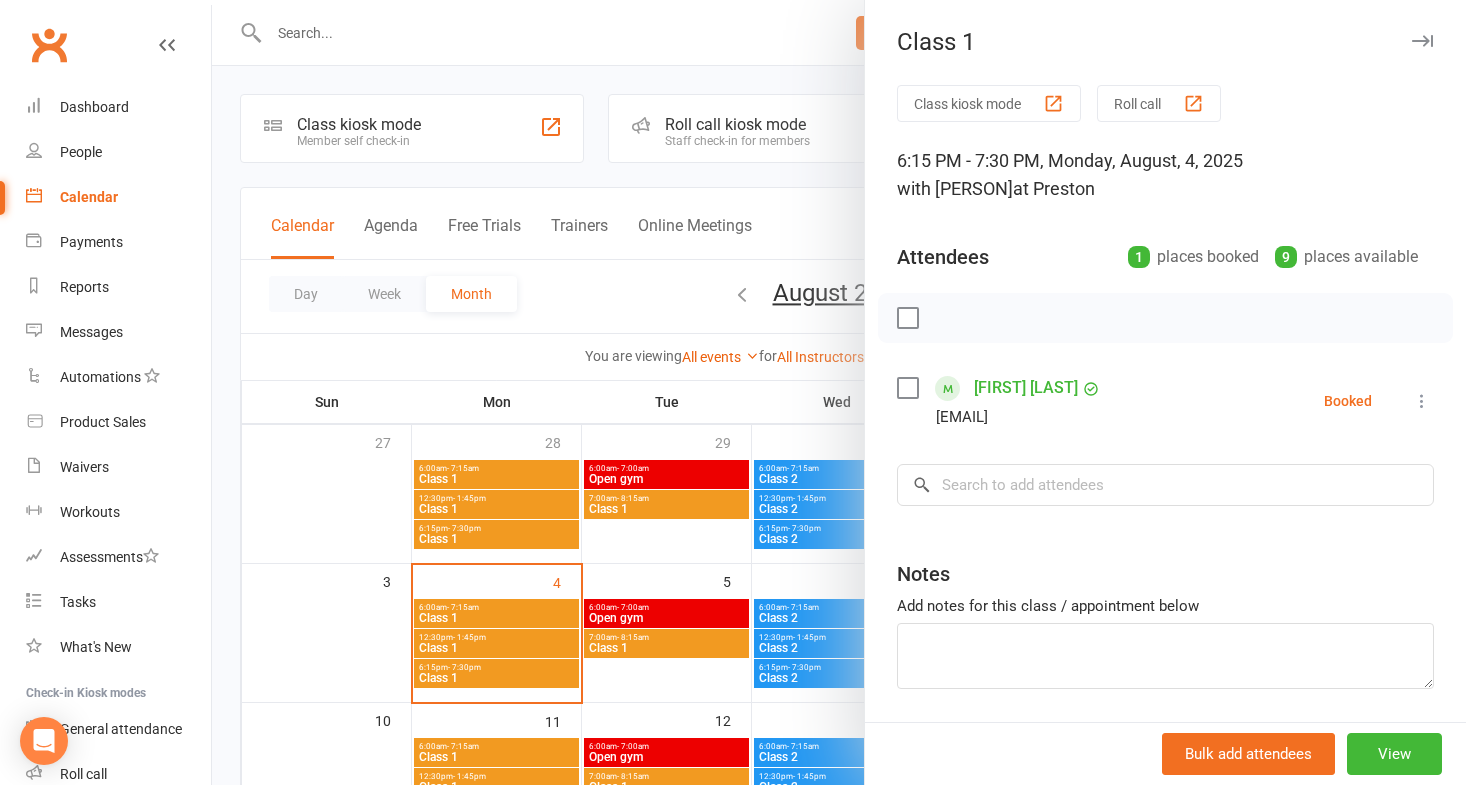 click at bounding box center [839, 392] 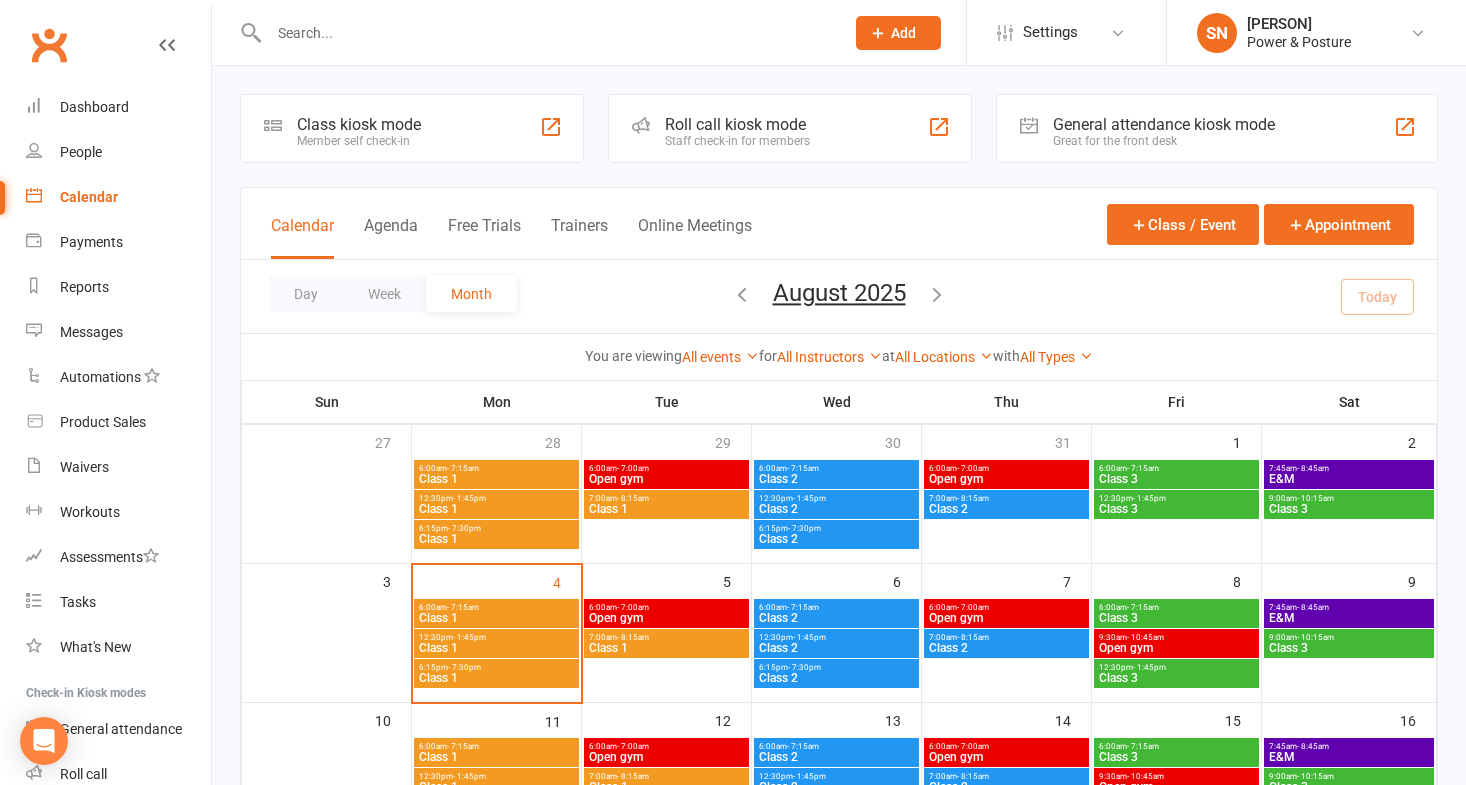 click on "6:00am  - 7:15am" at bounding box center (496, 607) 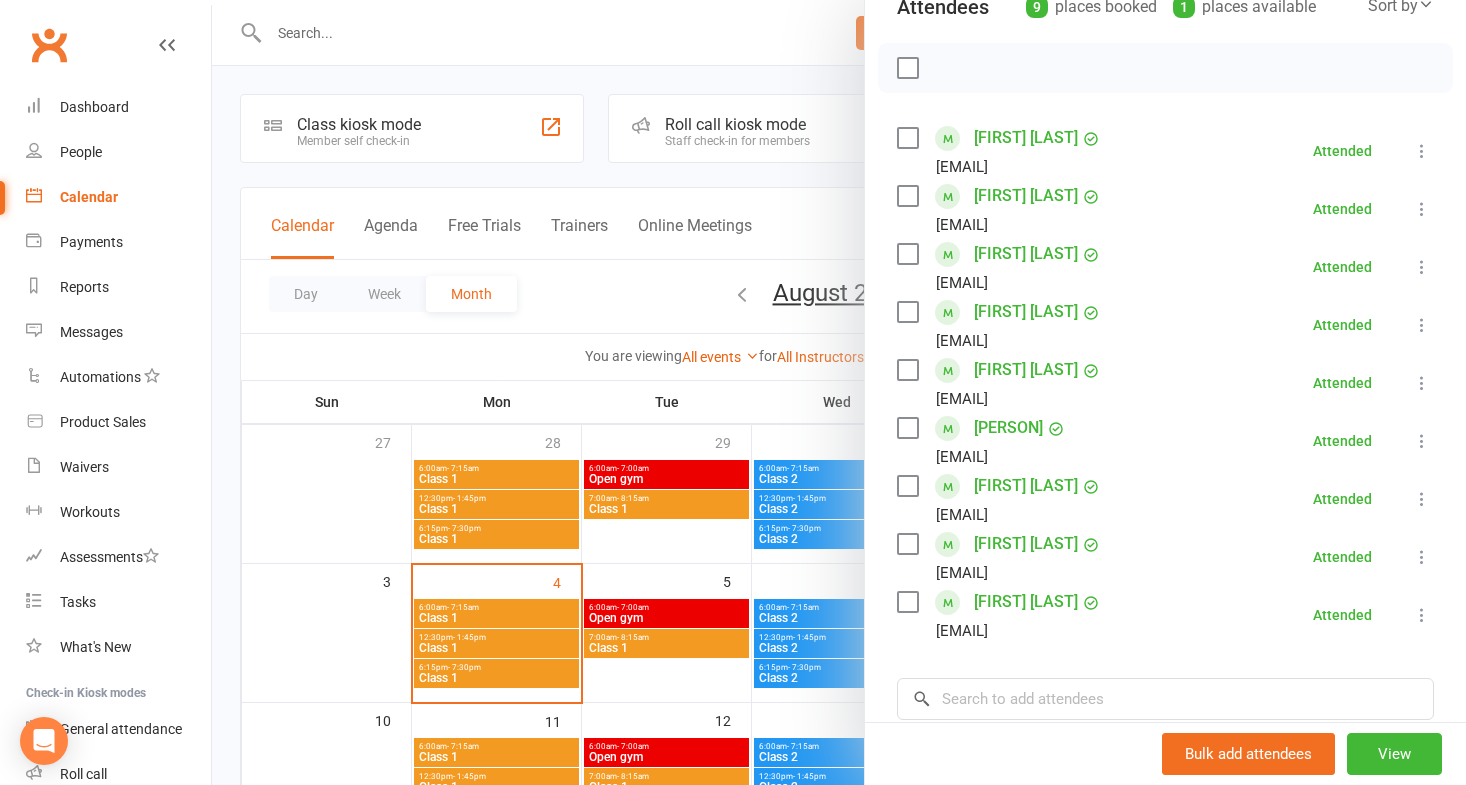 scroll, scrollTop: 247, scrollLeft: 0, axis: vertical 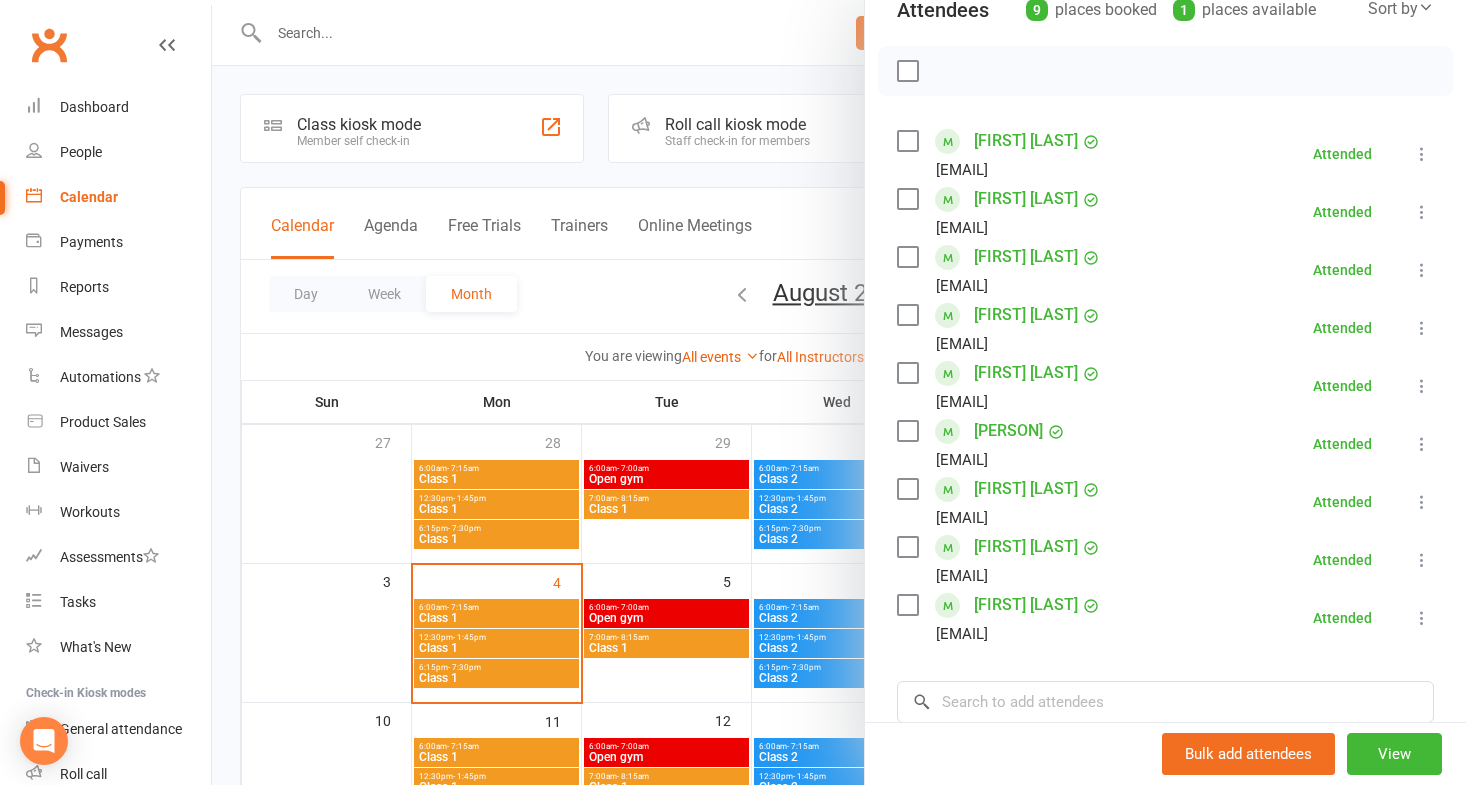 click at bounding box center [839, 392] 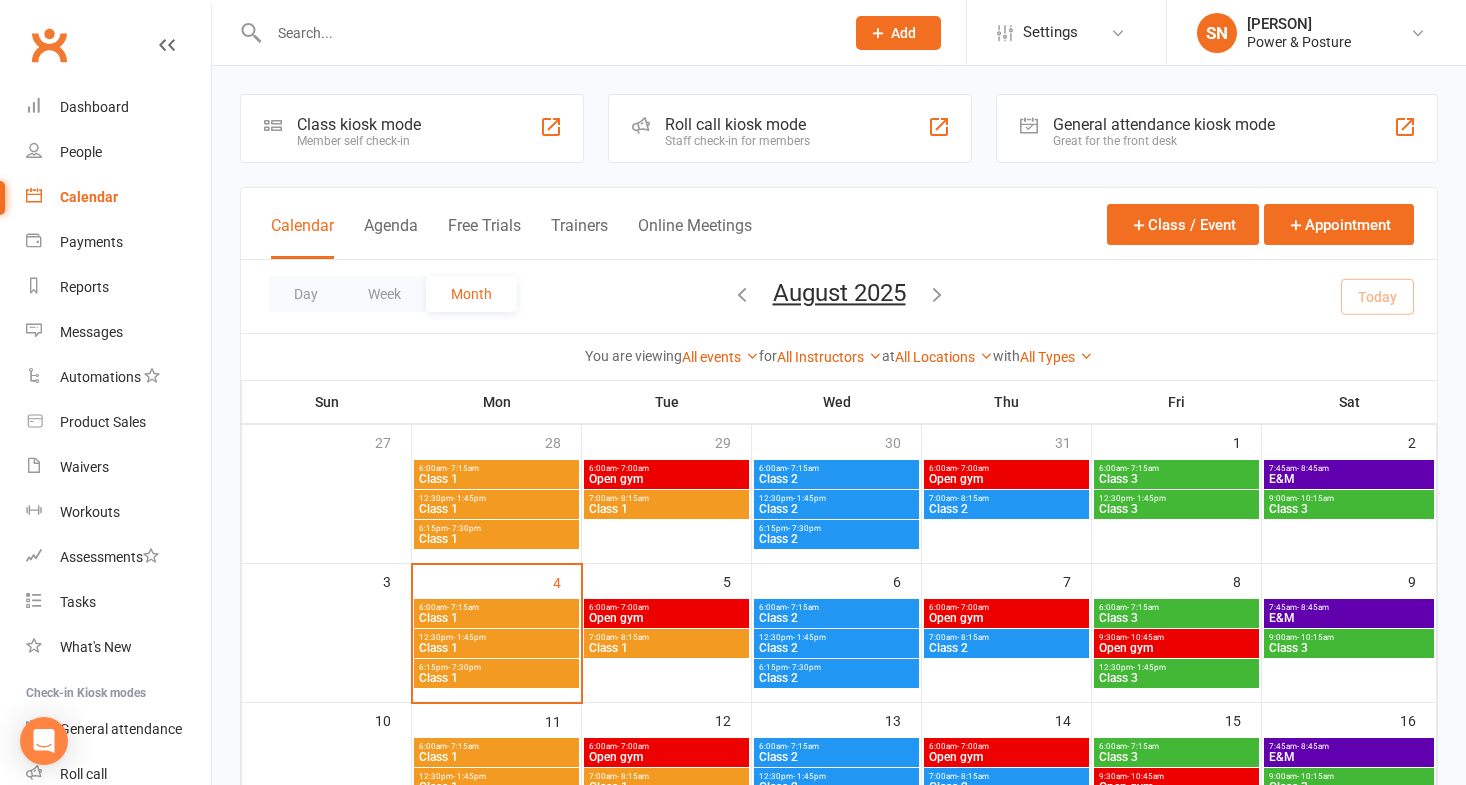 click on "6:00am  - 7:15am Class 1" at bounding box center (496, 613) 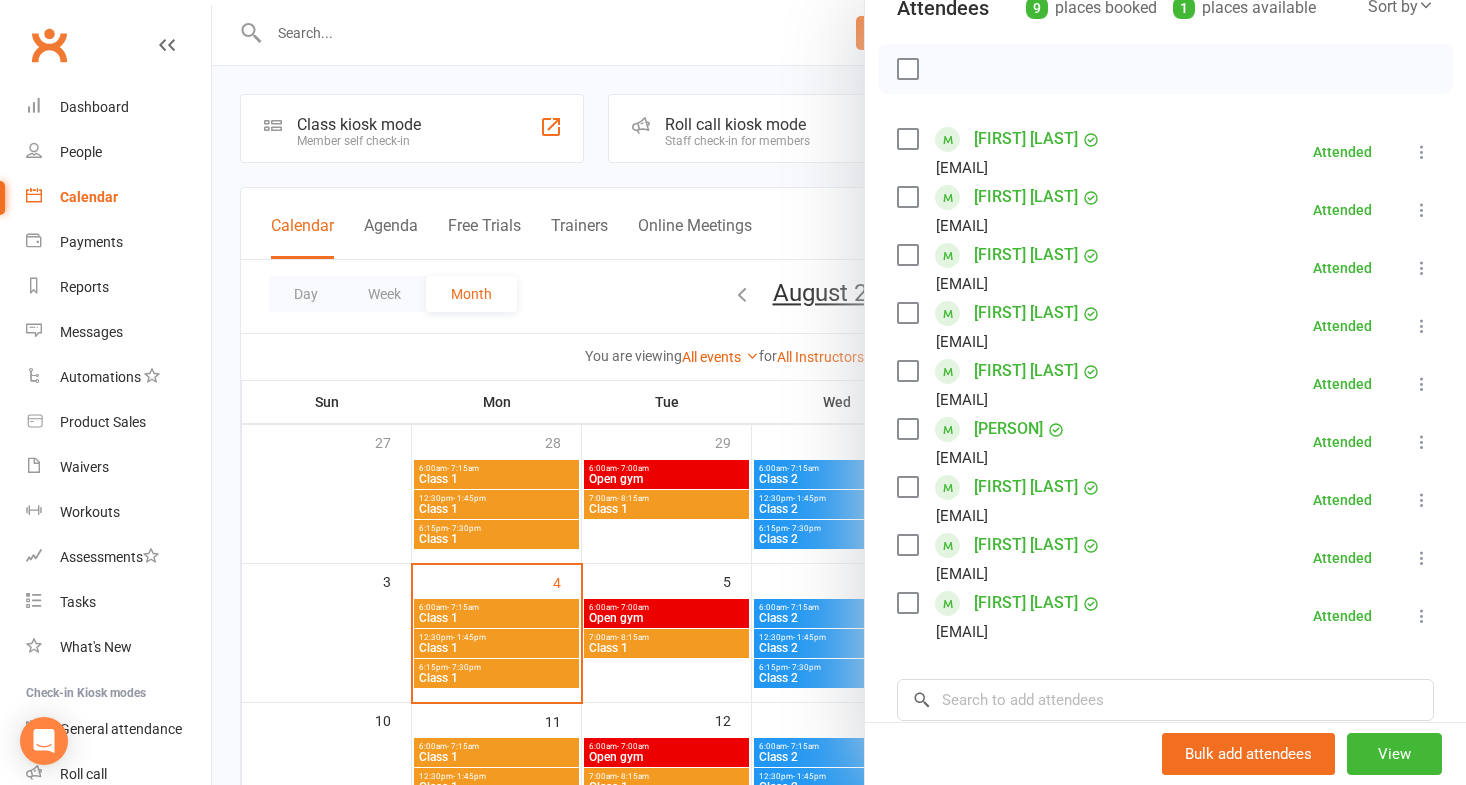 scroll, scrollTop: 251, scrollLeft: 0, axis: vertical 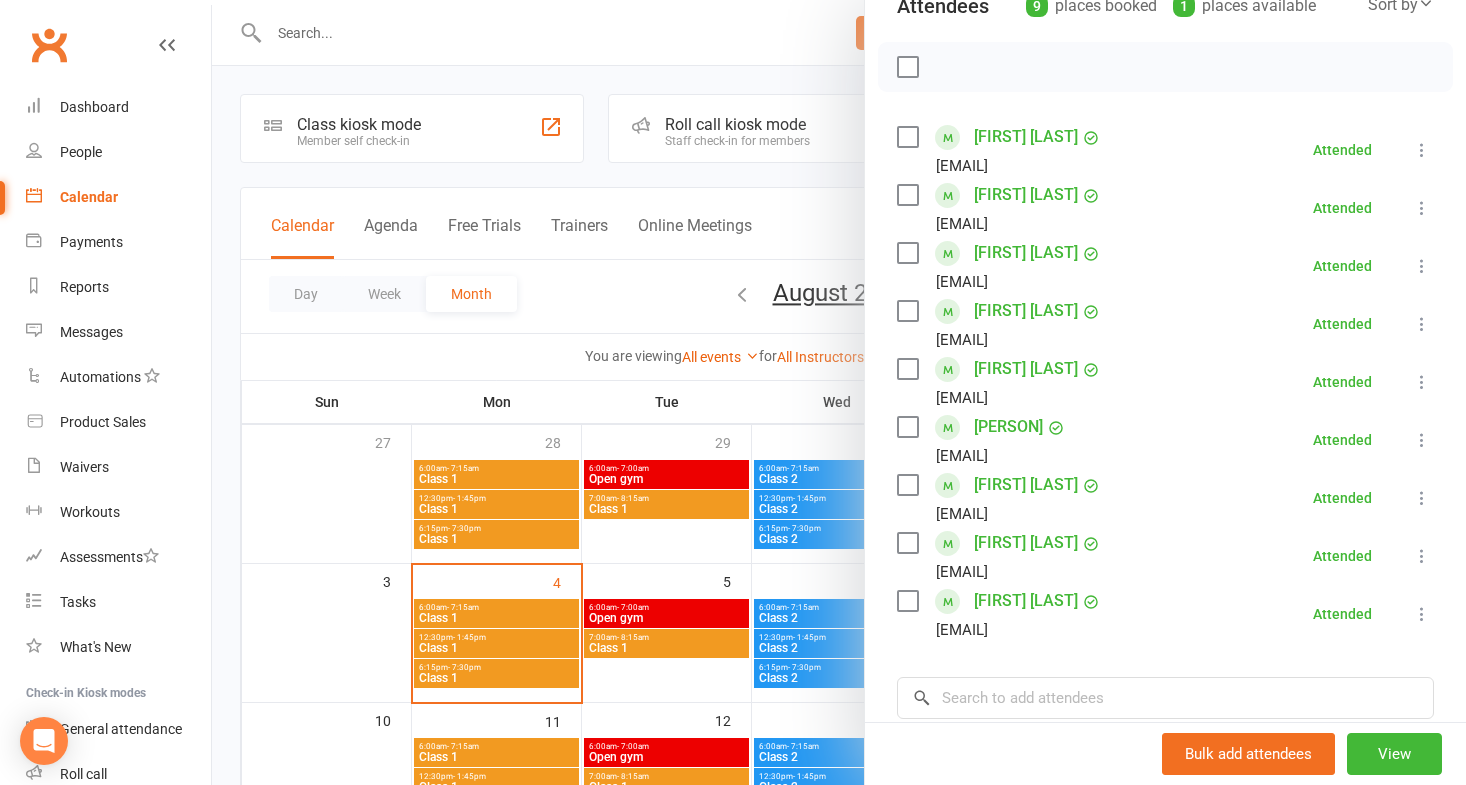click at bounding box center [839, 392] 